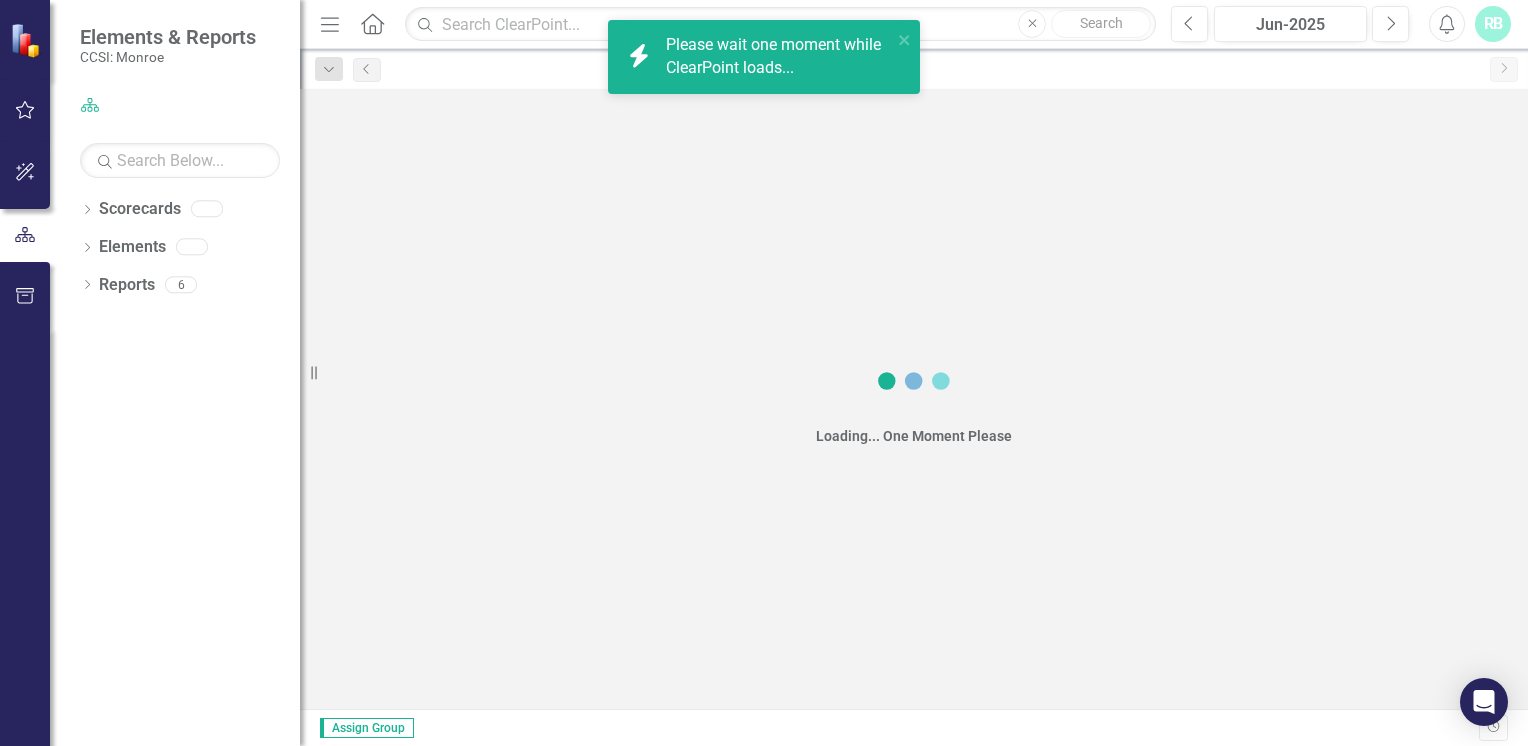 scroll, scrollTop: 0, scrollLeft: 0, axis: both 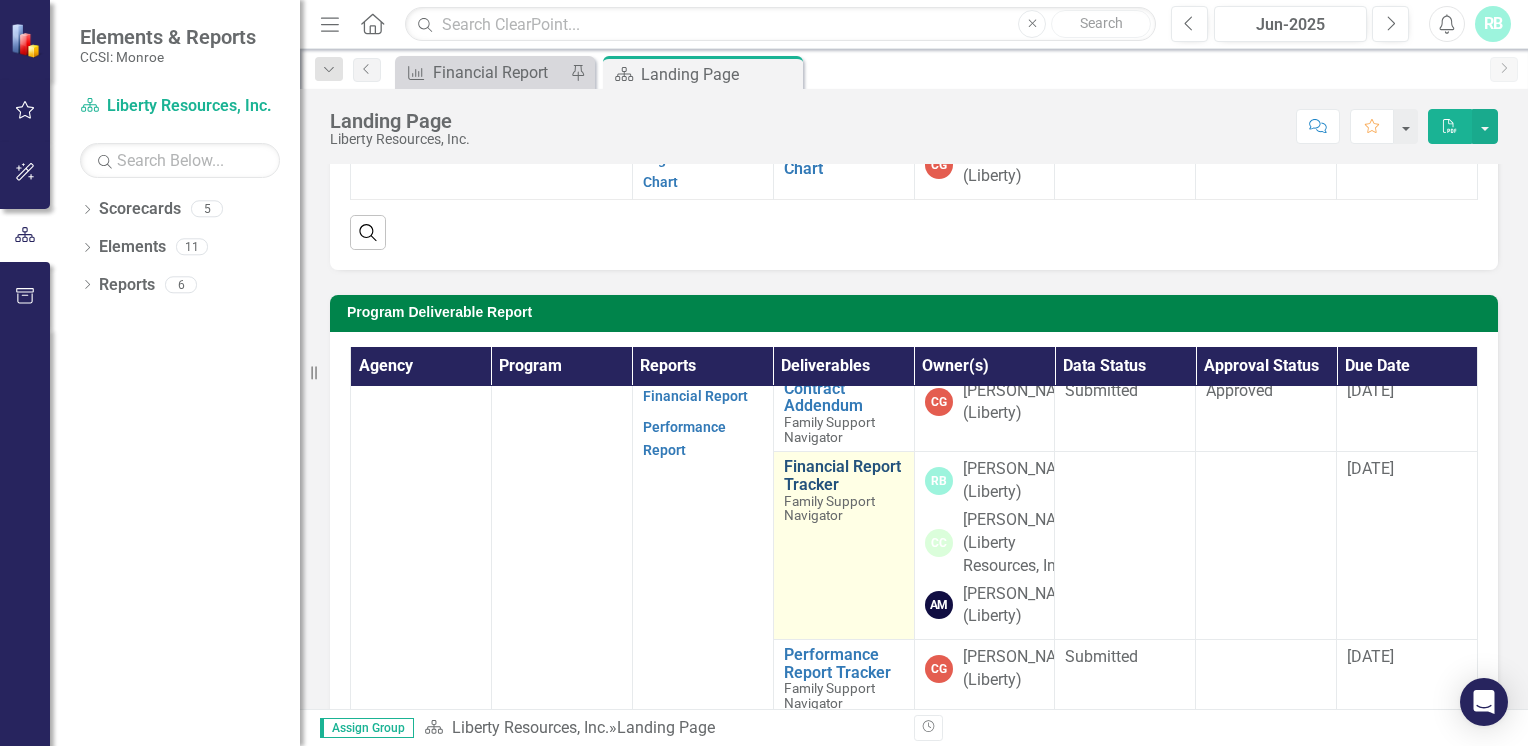click on "Financial Report Tracker" at bounding box center (844, 475) 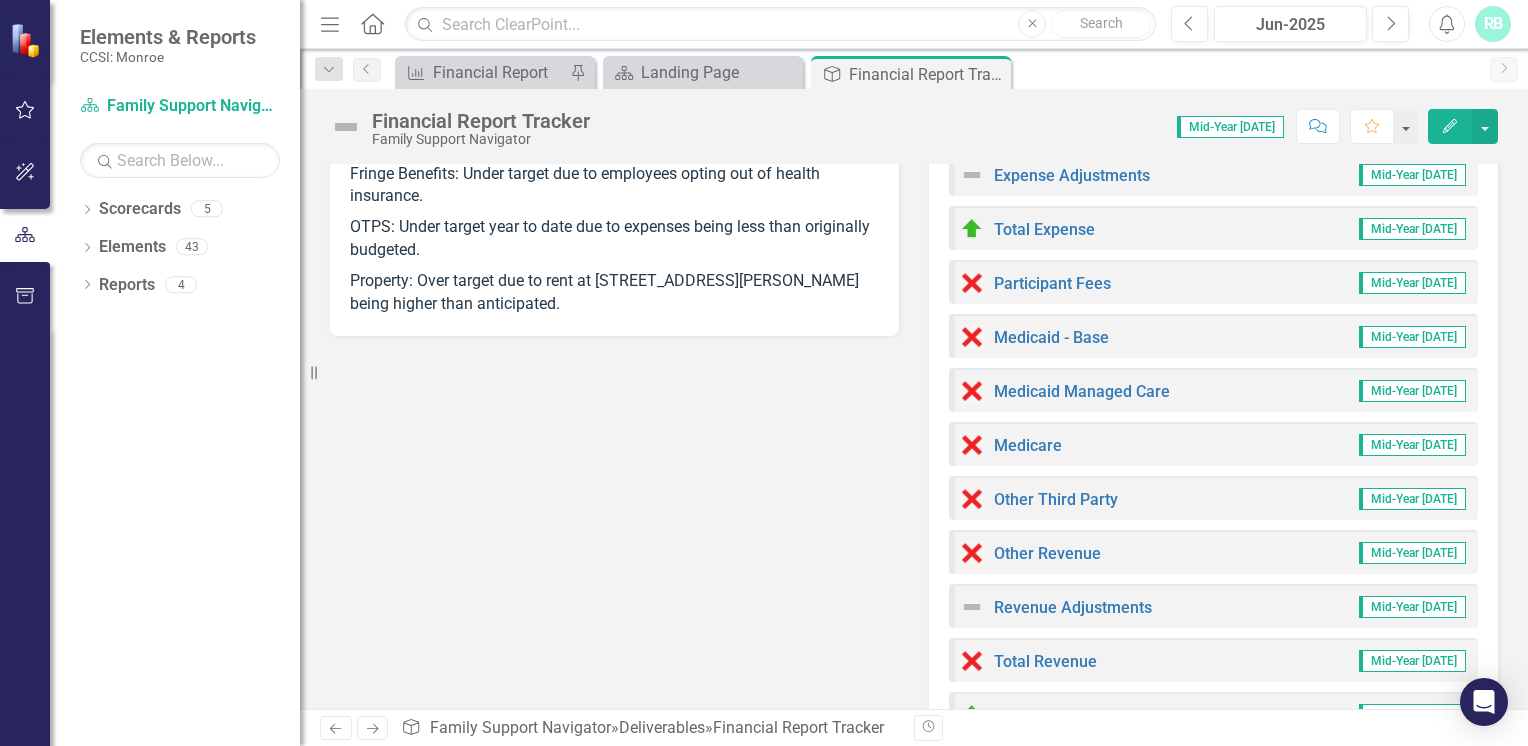 scroll, scrollTop: 0, scrollLeft: 0, axis: both 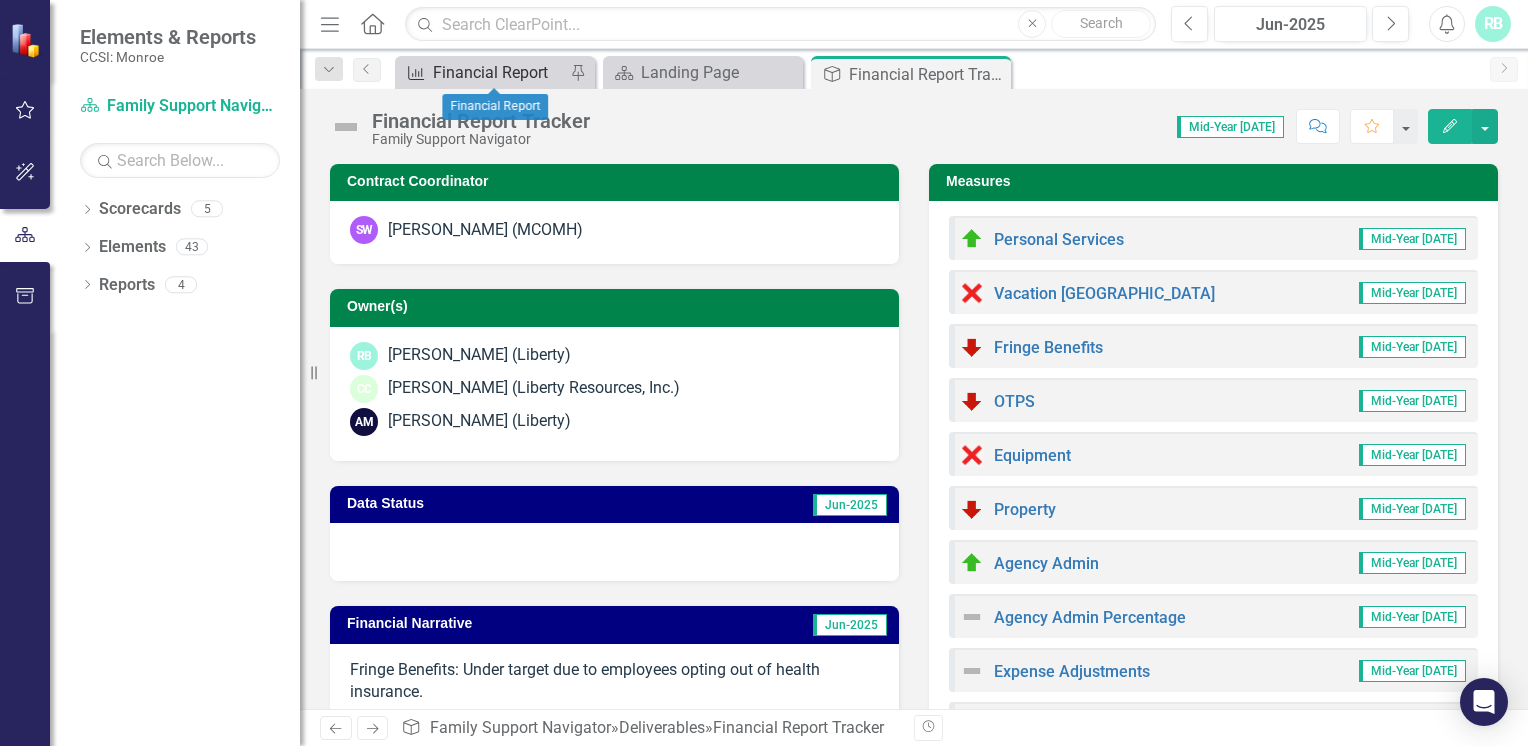 click on "Financial Report" at bounding box center (499, 72) 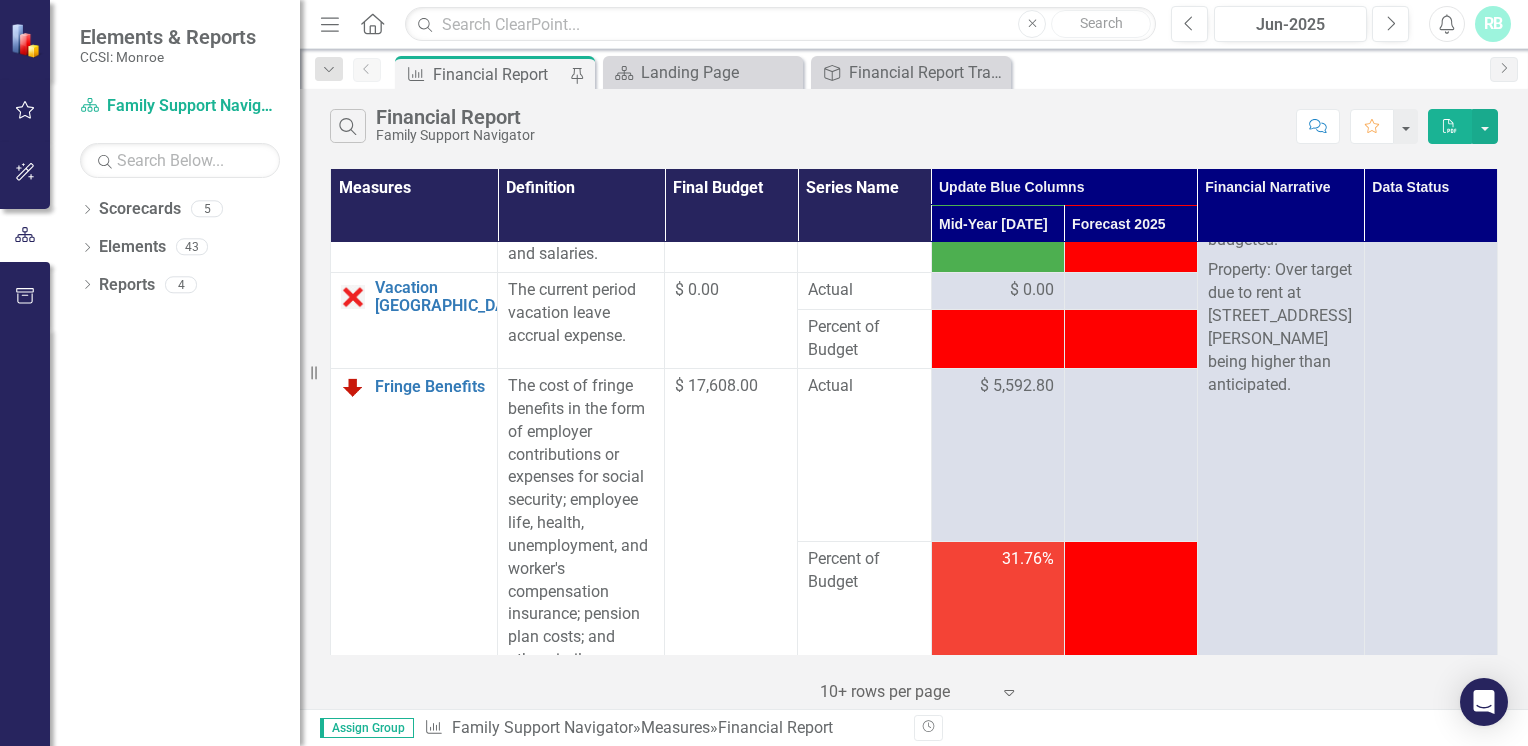scroll, scrollTop: 235, scrollLeft: 0, axis: vertical 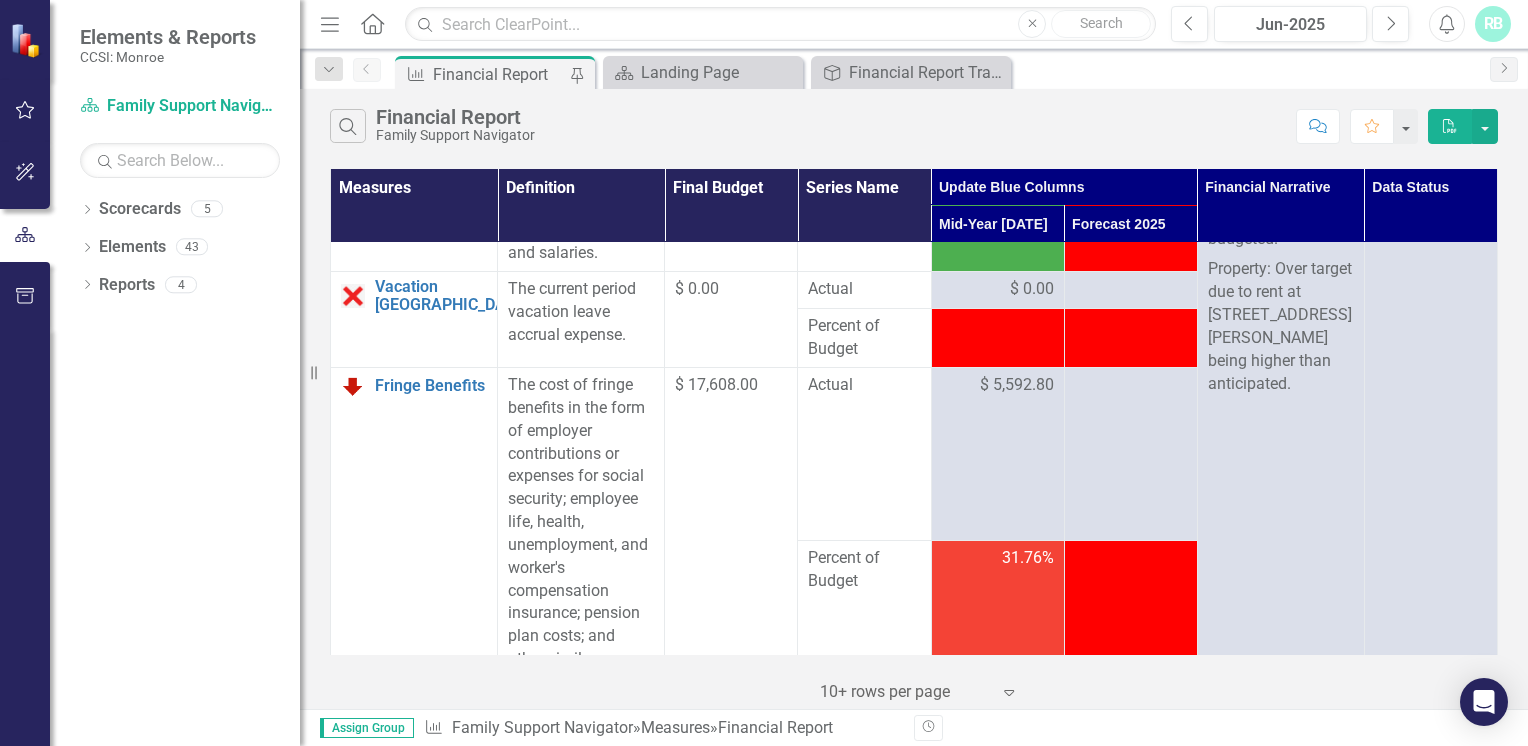 click at bounding box center [998, 327] 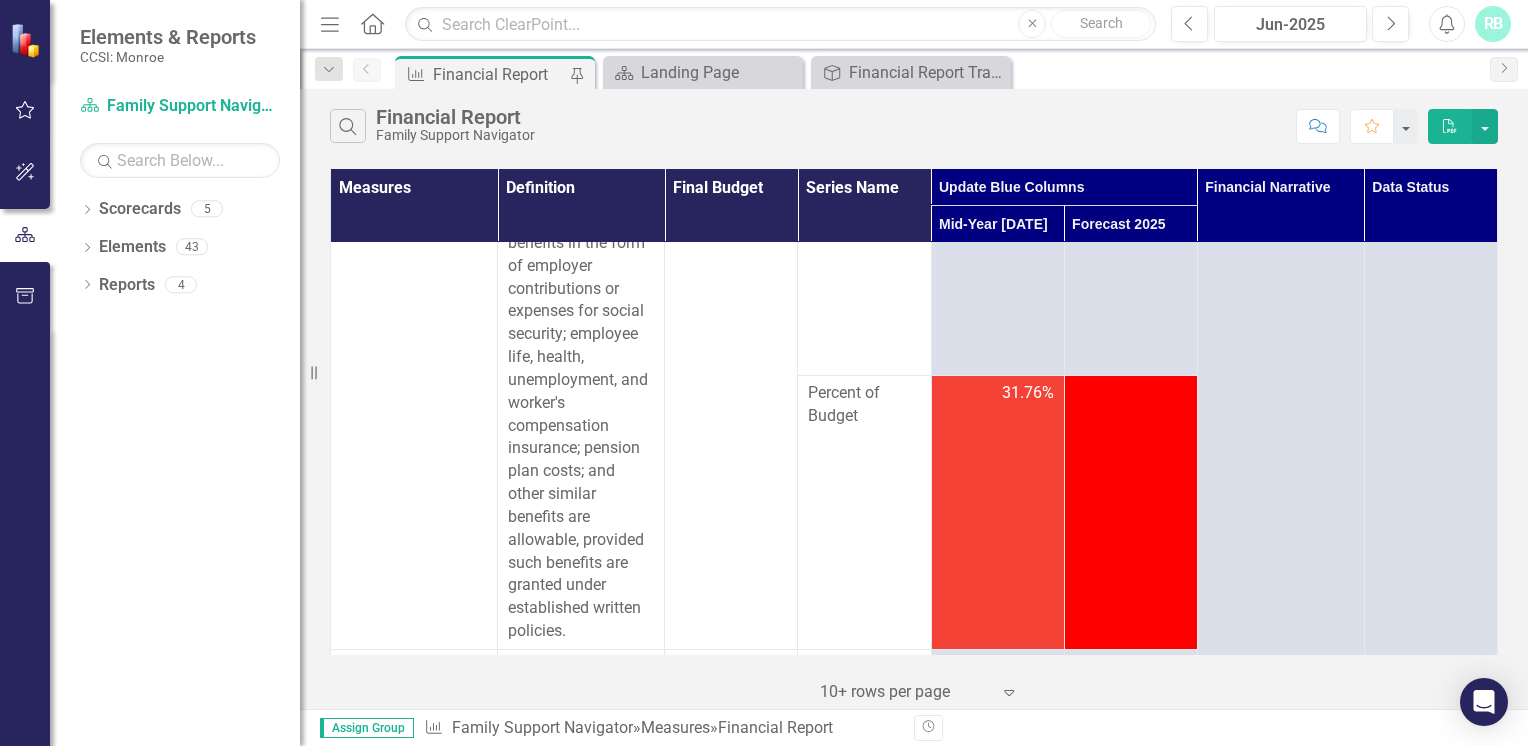 scroll, scrollTop: 422, scrollLeft: 0, axis: vertical 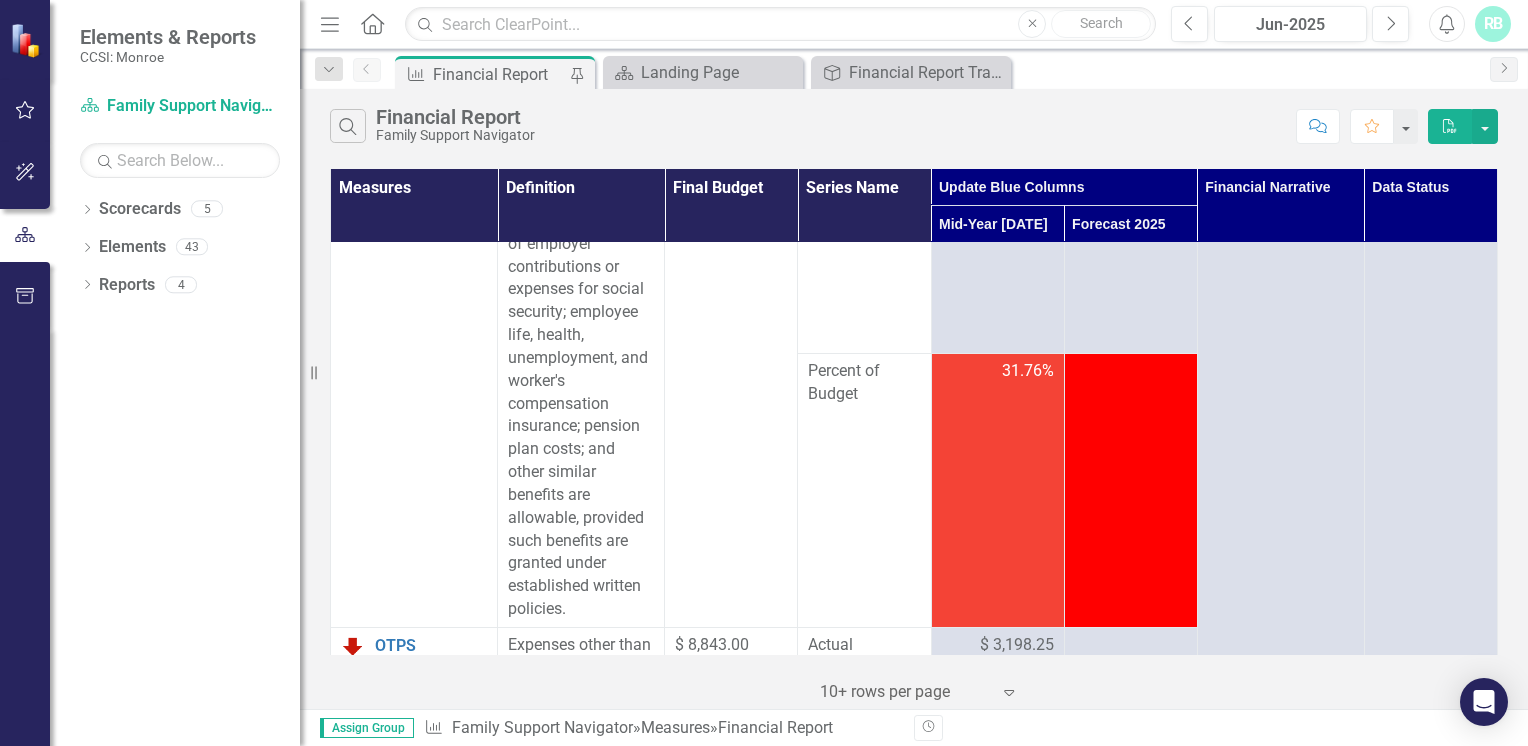 click on "$ 17,608.00" at bounding box center (731, 403) 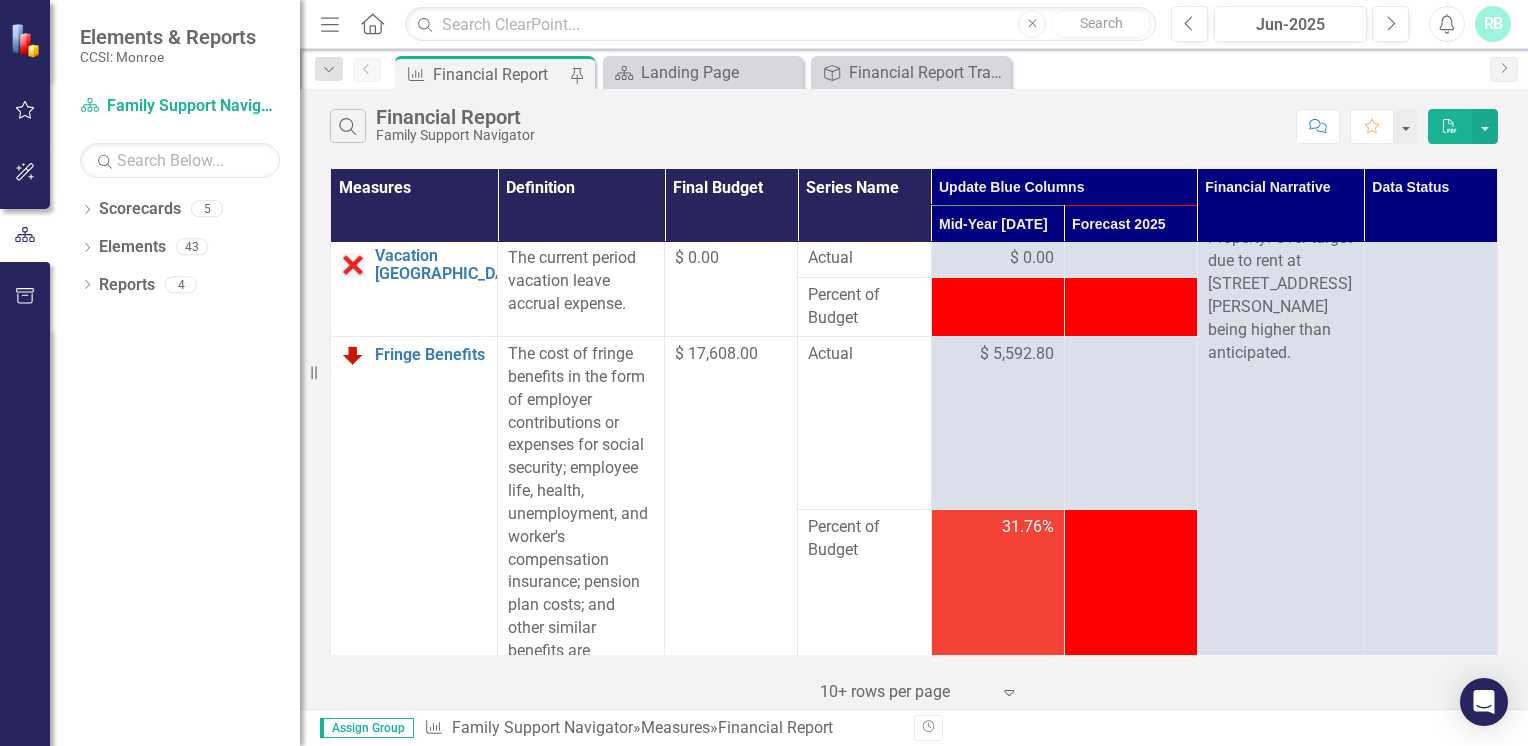 scroll, scrollTop: 260, scrollLeft: 0, axis: vertical 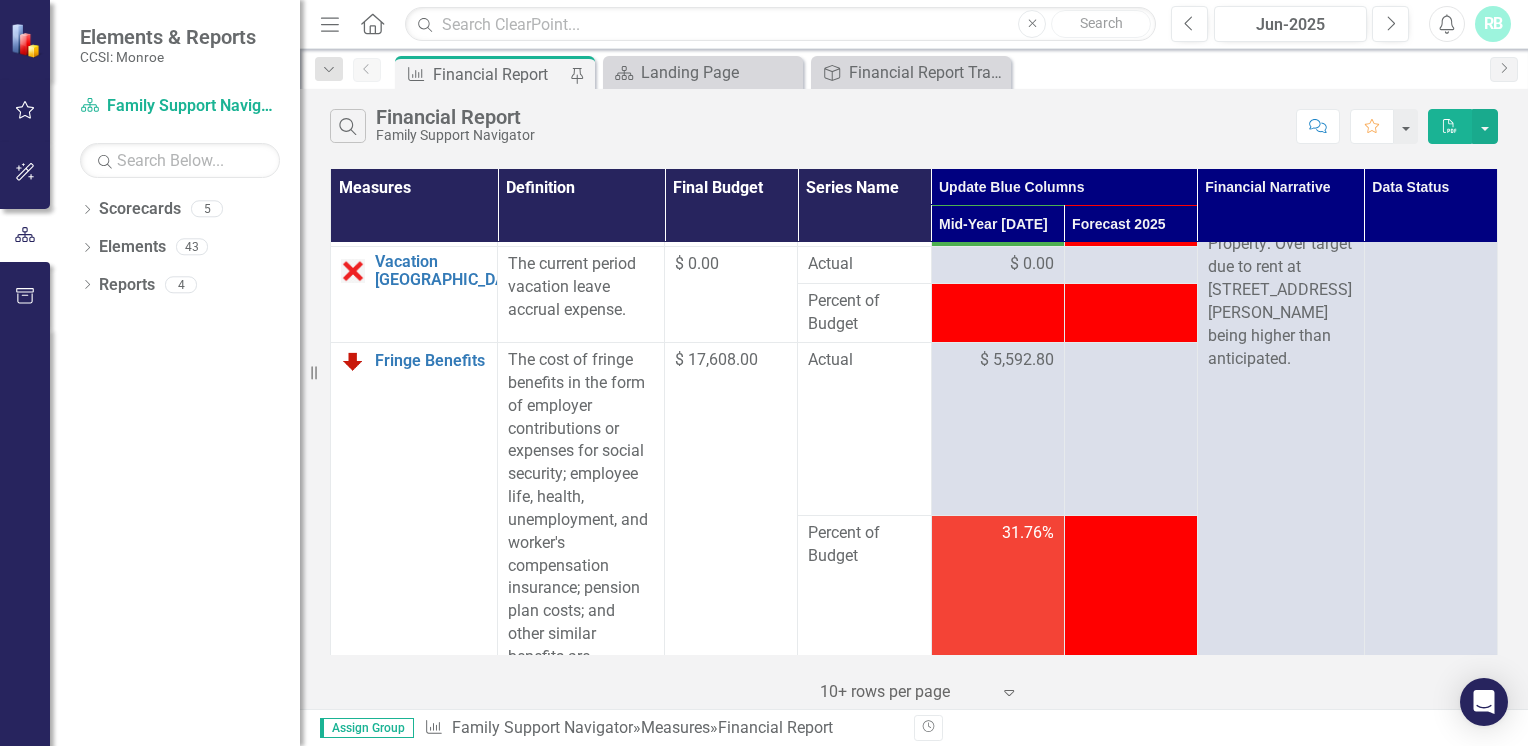 click on "$ 17,608.00" at bounding box center (731, 565) 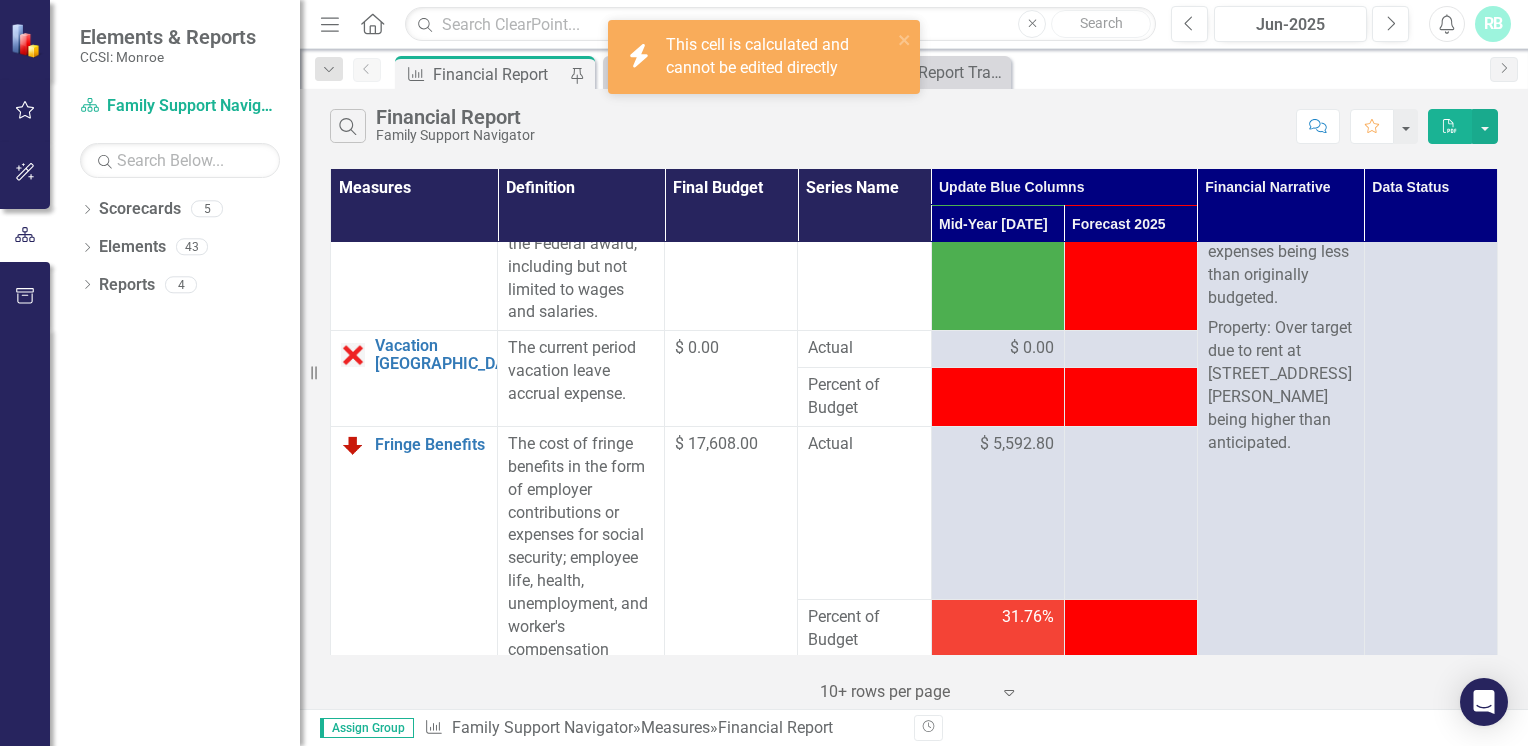 scroll, scrollTop: 174, scrollLeft: 0, axis: vertical 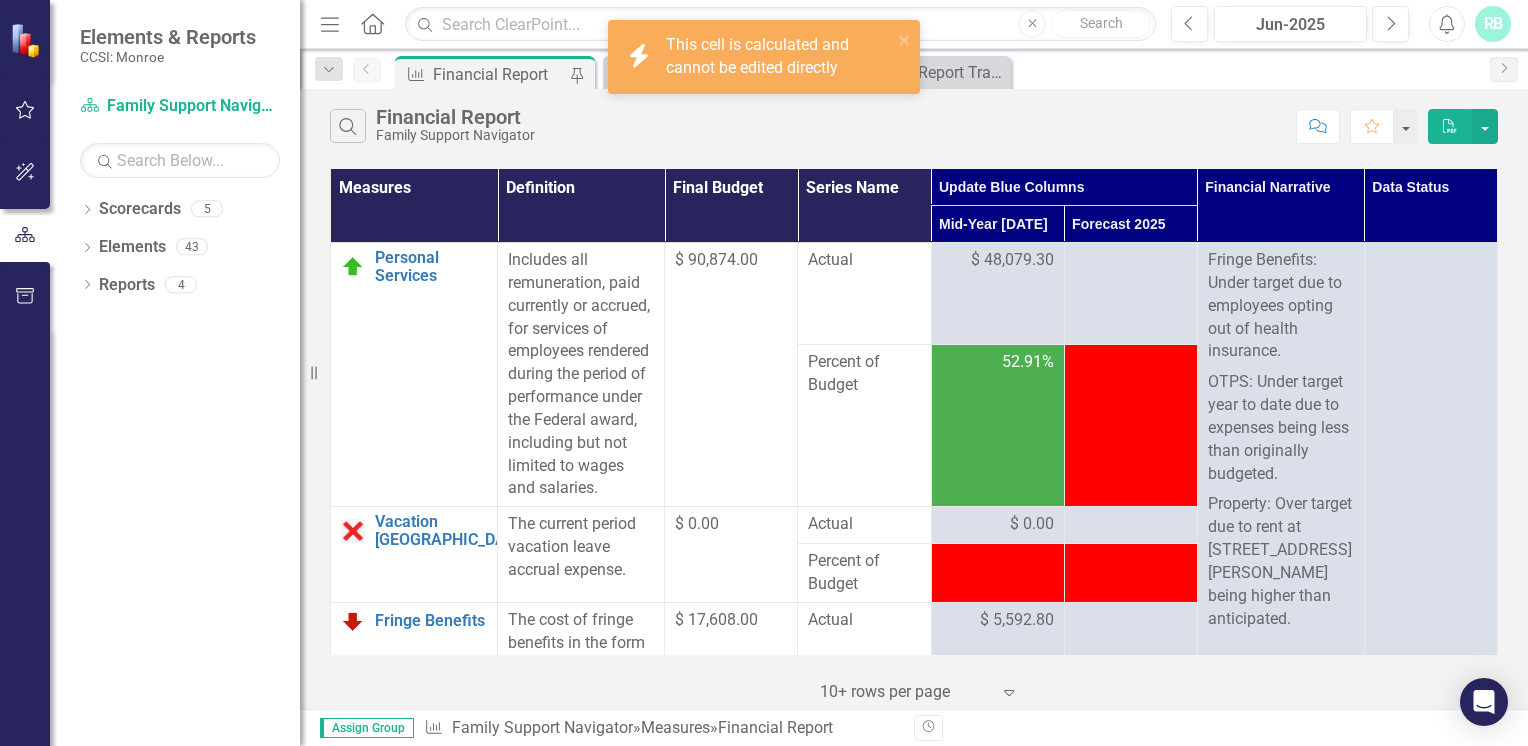 click on "Personal Services Link Open Element Includes all remuneration, paid currently or accrued, for services of employees rendered during the period of performance under the Federal award, including but not limited to wages and salaries. $ 90,874.00 Actual $ 48,079.30 Fringe Benefits: Under target due to employees opting out of health insurance.
OTPS: Under target year to date due to expenses being less than originally budgeted.
Property: Over target due to rent at [STREET_ADDRESS][PERSON_NAME] being higher than anticipated. Percent of Budget 52.91% Vacation Accruals Link Open Element The current period vacation leave accrual expense. $ 0.00 Actual $ 0.00 Percent of Budget Fringe Benefits Link Open Element The cost of fringe benefits in the form of employer contributions or expenses for social security; employee life, health, unemployment, and worker's compensation insurance; pension plan costs; and other similar benefits are allowable, provided such benefits are granted under established written policies. $ 17,608.00 Actual" at bounding box center [914, 2596] 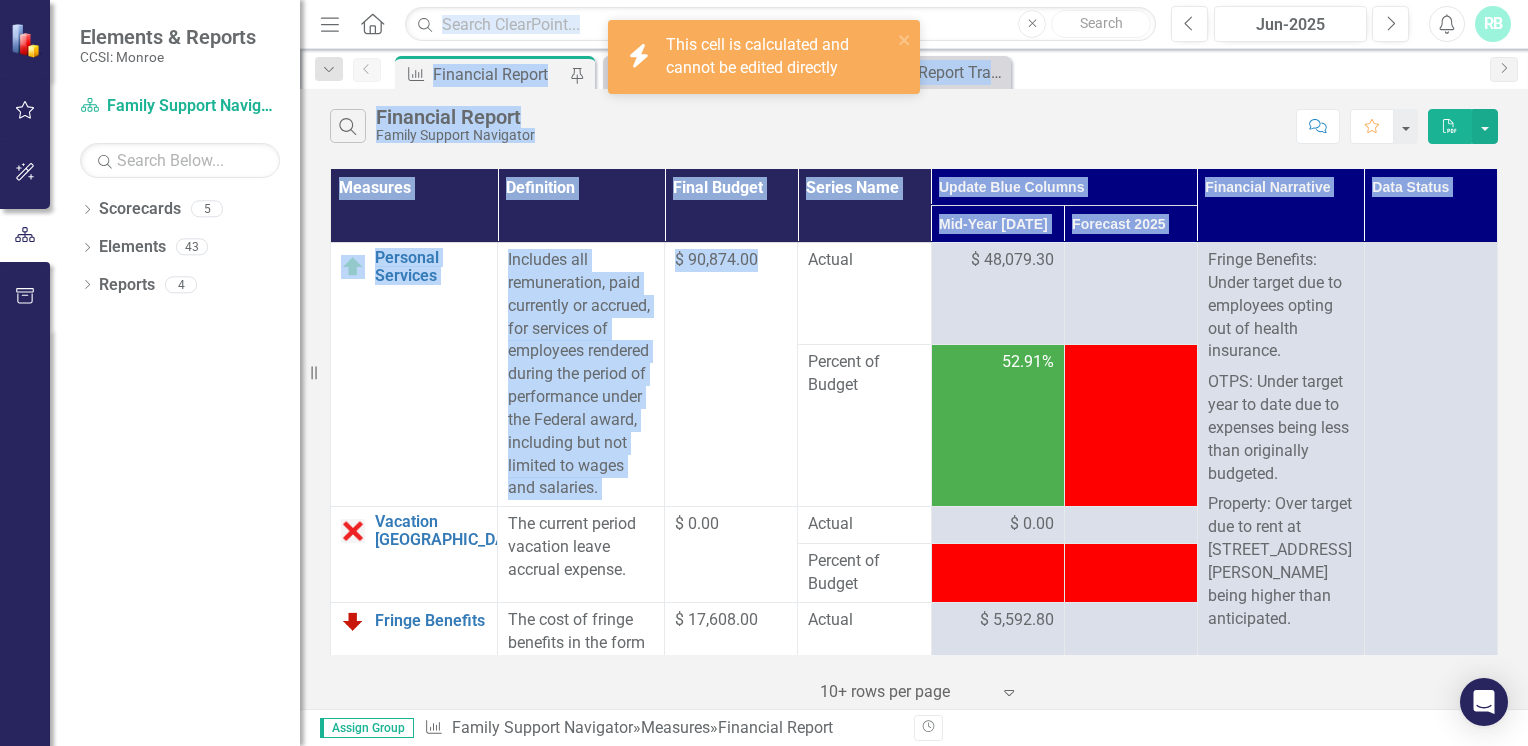 drag, startPoint x: 764, startPoint y: 456, endPoint x: 484, endPoint y: -74, distance: 599.4164 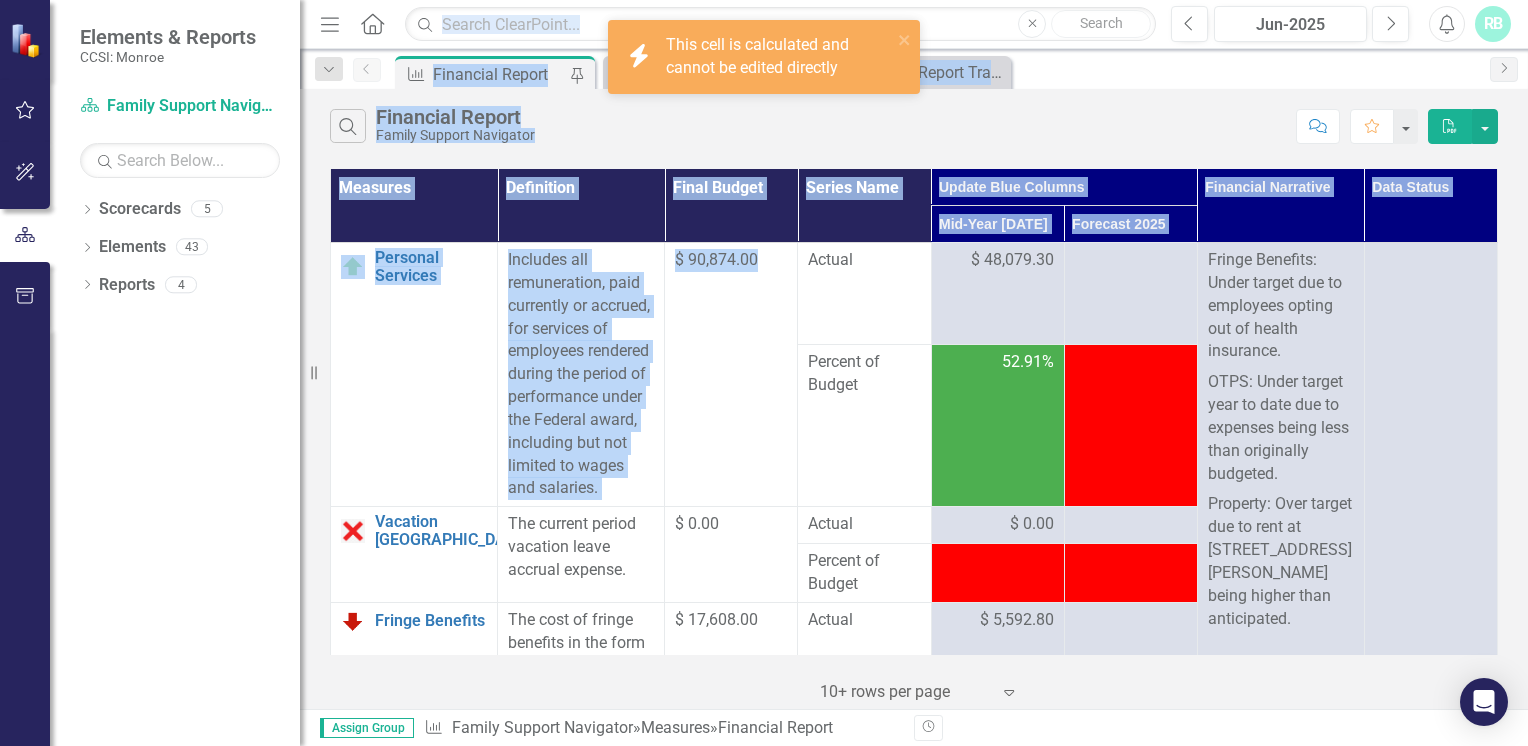 click on "icon.bolt This cell is calculated and cannot be edited directly Elements & Reports CCSI: Monroe Scorecard Family Support Navigator Search Dropdown Scorecards 5 Dropdown Liberty Resources, Inc. Family Support Navigator Mental Health Clinic Peer Advocate Resources Dropdown Elements 43 Dropdown Deliverable Deliverables 4 Annual Report Tracker Contract Addendum Financial Report Tracker Performance Report Tracker Dropdown Measure Measures 39 Personal Services Vacation Accruals Fringe Benefits OTPS Equipment Property Agency Admin Agency Admin Percentage Expense Adjustments Total Expense Participant Fees Medicaid - Base Medicaid Managed Care Medicare Other Third Party Other Revenue Revenue Adjustments Total Revenue Net Operating Costs State County Voluntary Total Approved Deficit Funding Non-Funded Total Deficit Funding Validation Direct Care FTEs Non-Direct Care FTEs Total FTEs Families Served Total Clients Served Total Service Units Total Referrals Received Surveys Distributed Survey Respondents Reports" at bounding box center (764, 373) 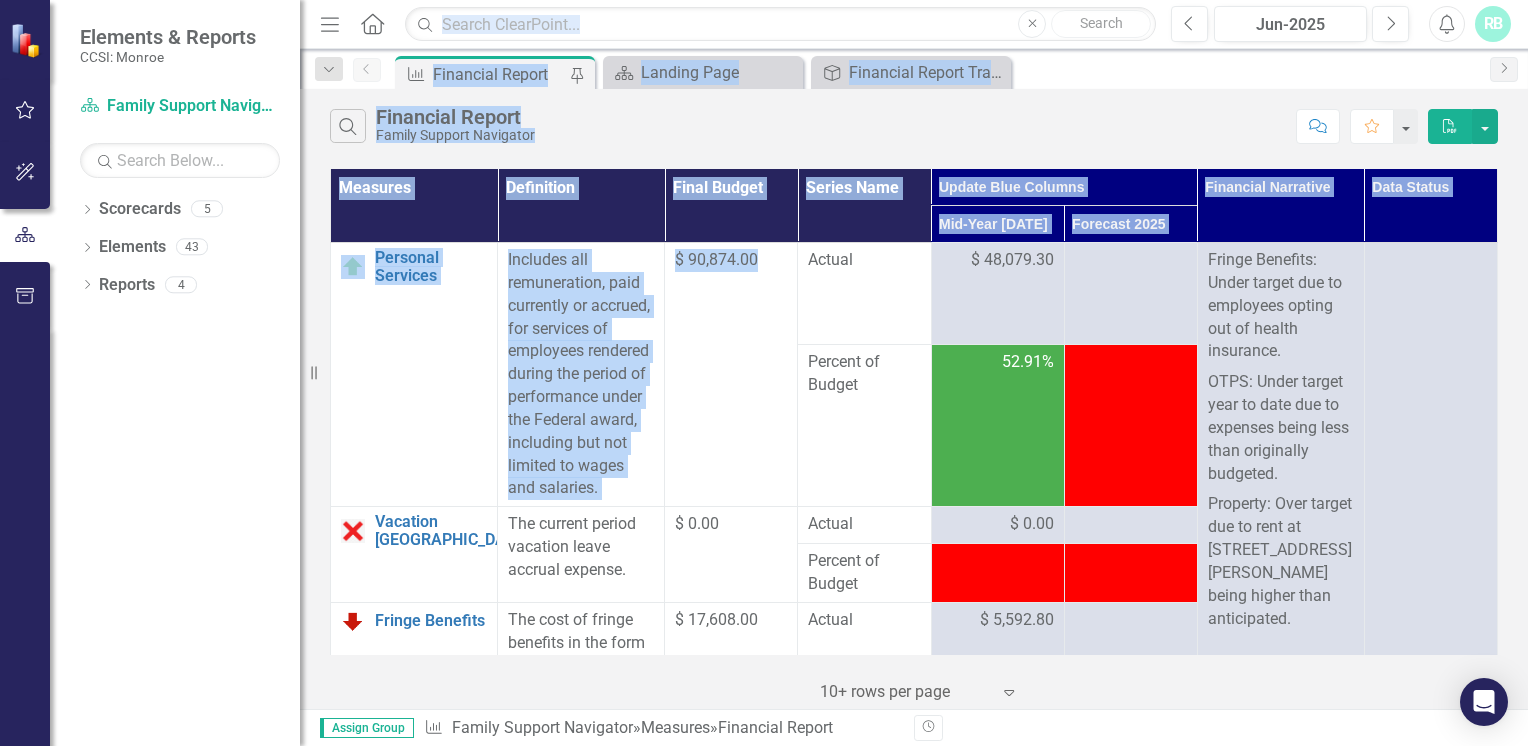 click on "Search Financial Report Family Support Navigator" at bounding box center [808, 126] 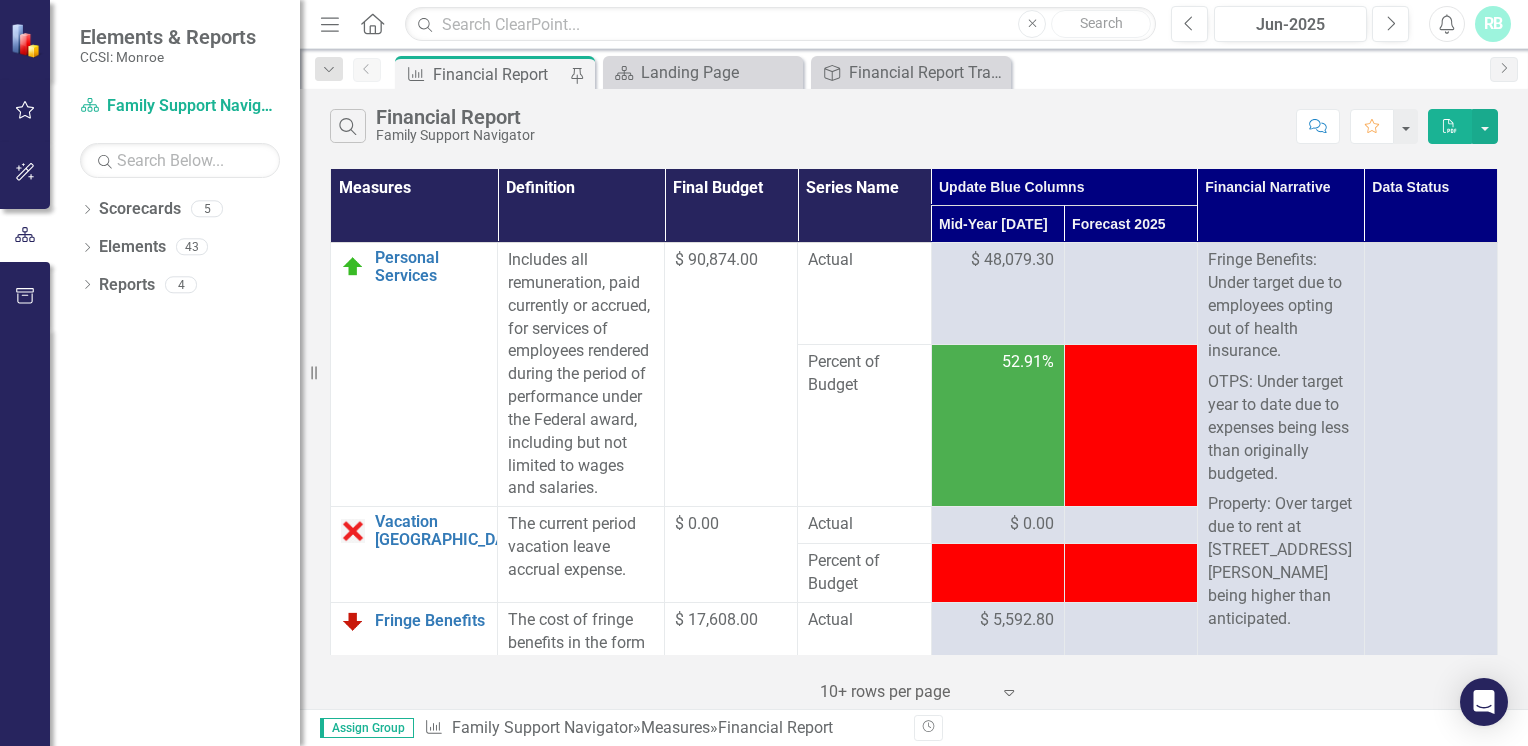 click on "Percent of Budget" at bounding box center (864, 426) 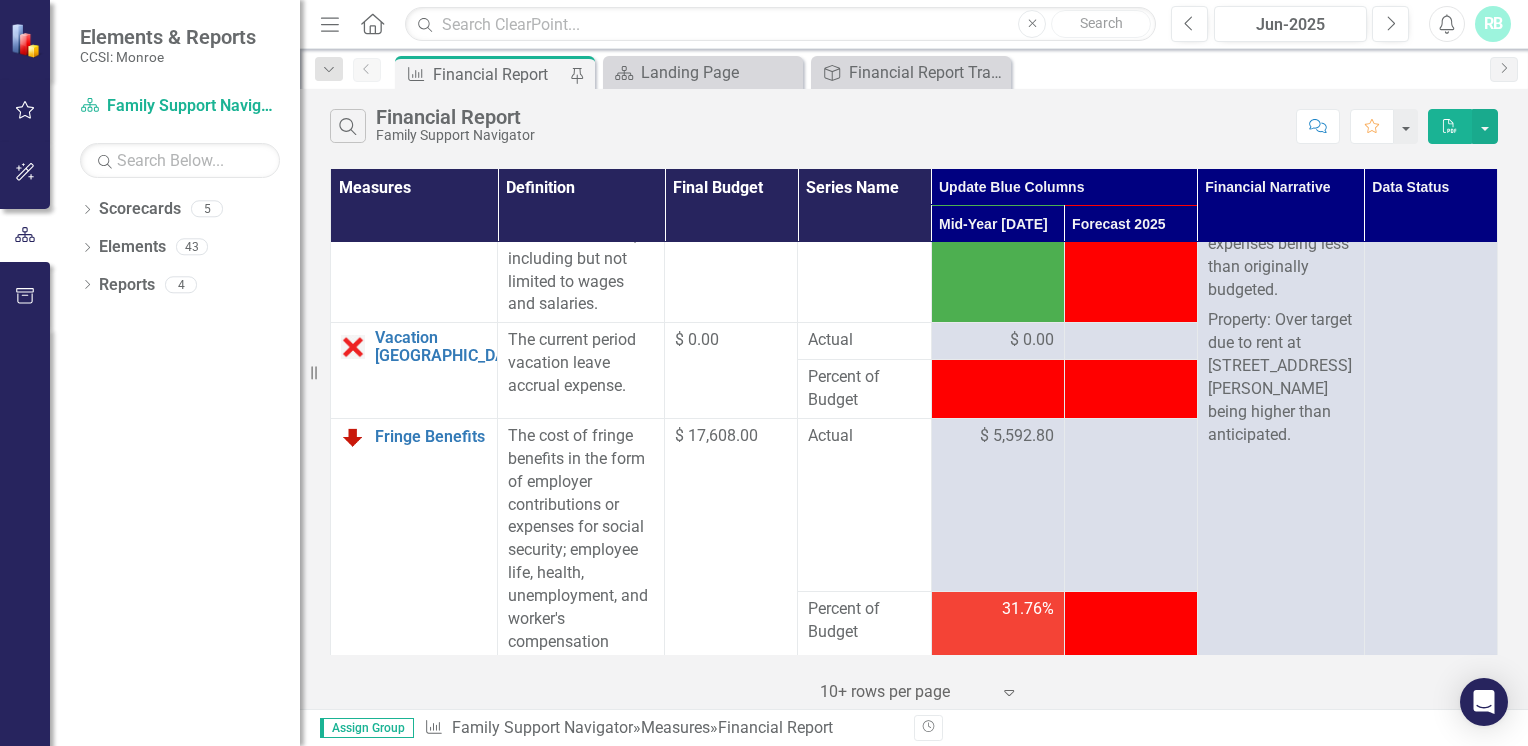 click on "Personal Services Link Open Element Includes all remuneration, paid currently or accrued, for services of employees rendered during the period of performance under the Federal award, including but not limited to wages and salaries. $ 90,874.00 Actual $ 48,079.30 Fringe Benefits: Under target due to employees opting out of health insurance.
OTPS: Under target year to date due to expenses being less than originally budgeted.
Property: Over target due to rent at [STREET_ADDRESS][PERSON_NAME] being higher than anticipated. Percent of Budget 52.91% Vacation Accruals Link Open Element The current period vacation leave accrual expense. $ 0.00 Actual $ 0.00 Percent of Budget Fringe Benefits Link Open Element The cost of fringe benefits in the form of employer contributions or expenses for social security; employee life, health, unemployment, and worker's compensation insurance; pension plan costs; and other similar benefits are allowable, provided such benefits are granted under established written policies. $ 17,608.00 Actual" at bounding box center (914, 2412) 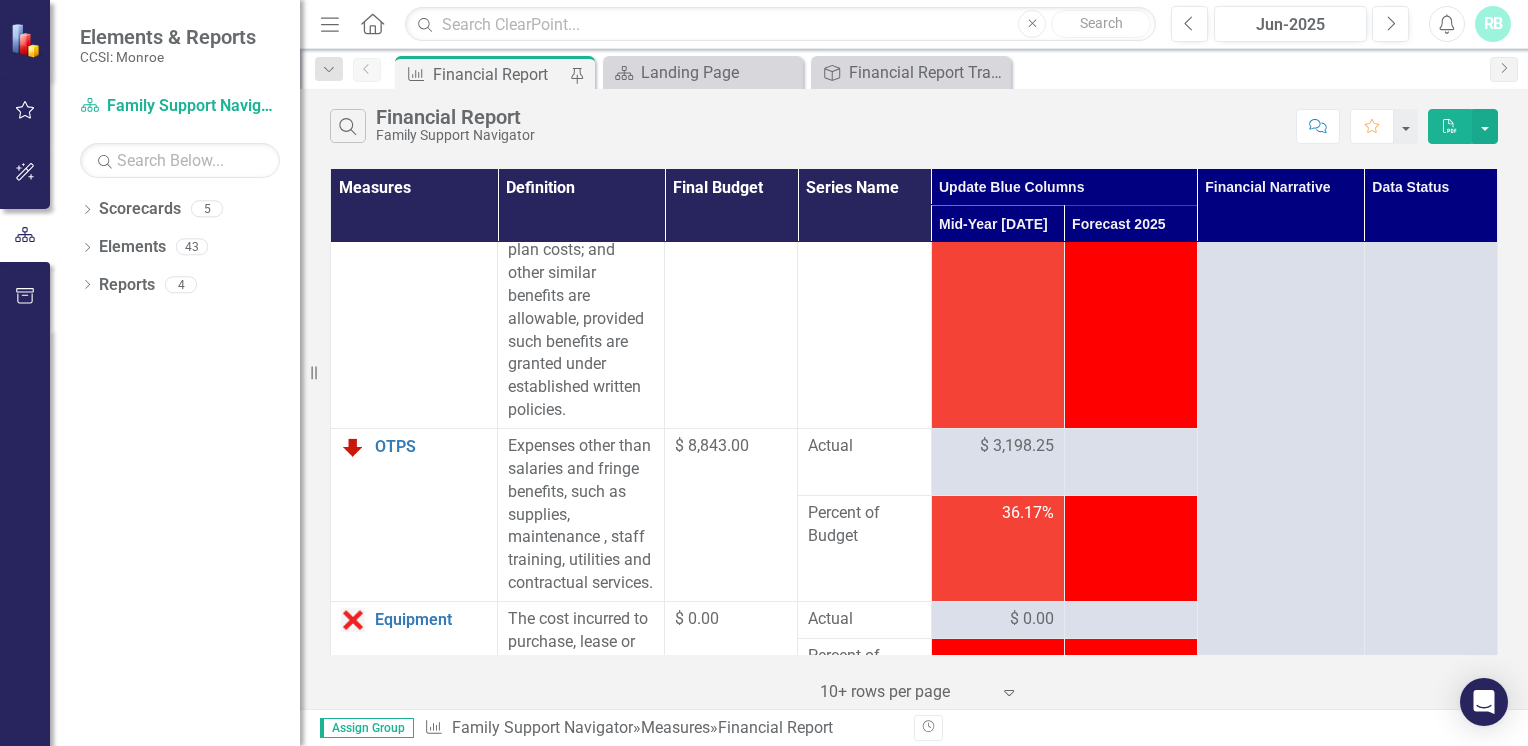 scroll, scrollTop: 687, scrollLeft: 0, axis: vertical 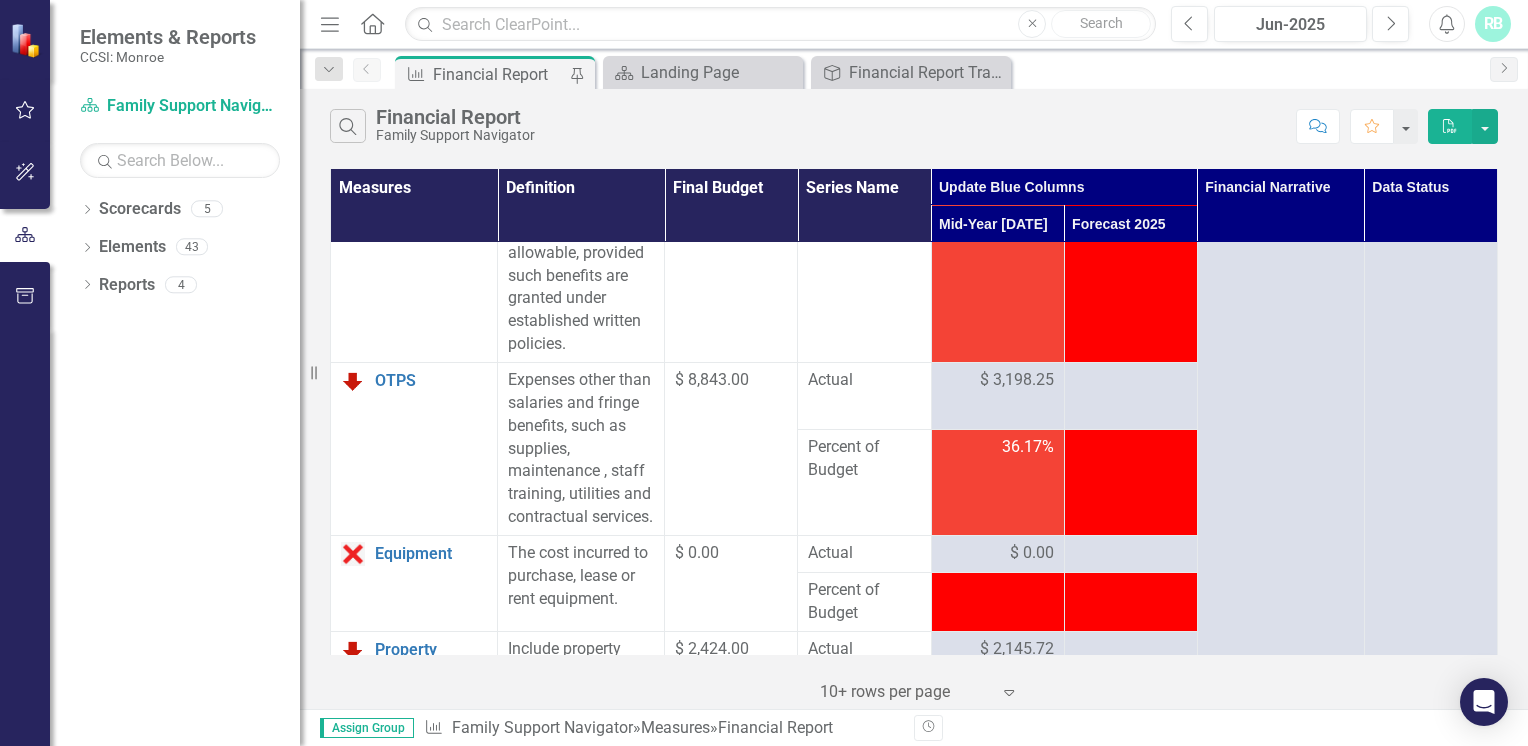 click on "Personal Services Link Open Element Includes all remuneration, paid currently or accrued, for services of employees rendered during the period of performance under the Federal award, including but not limited to wages and salaries. $ 90,874.00 Actual $ 48,079.30 Fringe Benefits: Under target due to employees opting out of health insurance.
OTPS: Under target year to date due to expenses being less than originally budgeted.
Property: Over target due to rent at [STREET_ADDRESS][PERSON_NAME] being higher than anticipated. Percent of Budget 52.91% Vacation Accruals Link Open Element The current period vacation leave accrual expense. $ 0.00 Actual $ 0.00 Percent of Budget Fringe Benefits Link Open Element The cost of fringe benefits in the form of employer contributions or expenses for social security; employee life, health, unemployment, and worker's compensation insurance; pension plan costs; and other similar benefits are allowable, provided such benefits are granted under established written policies. $ 17,608.00 Actual" at bounding box center [914, 1909] 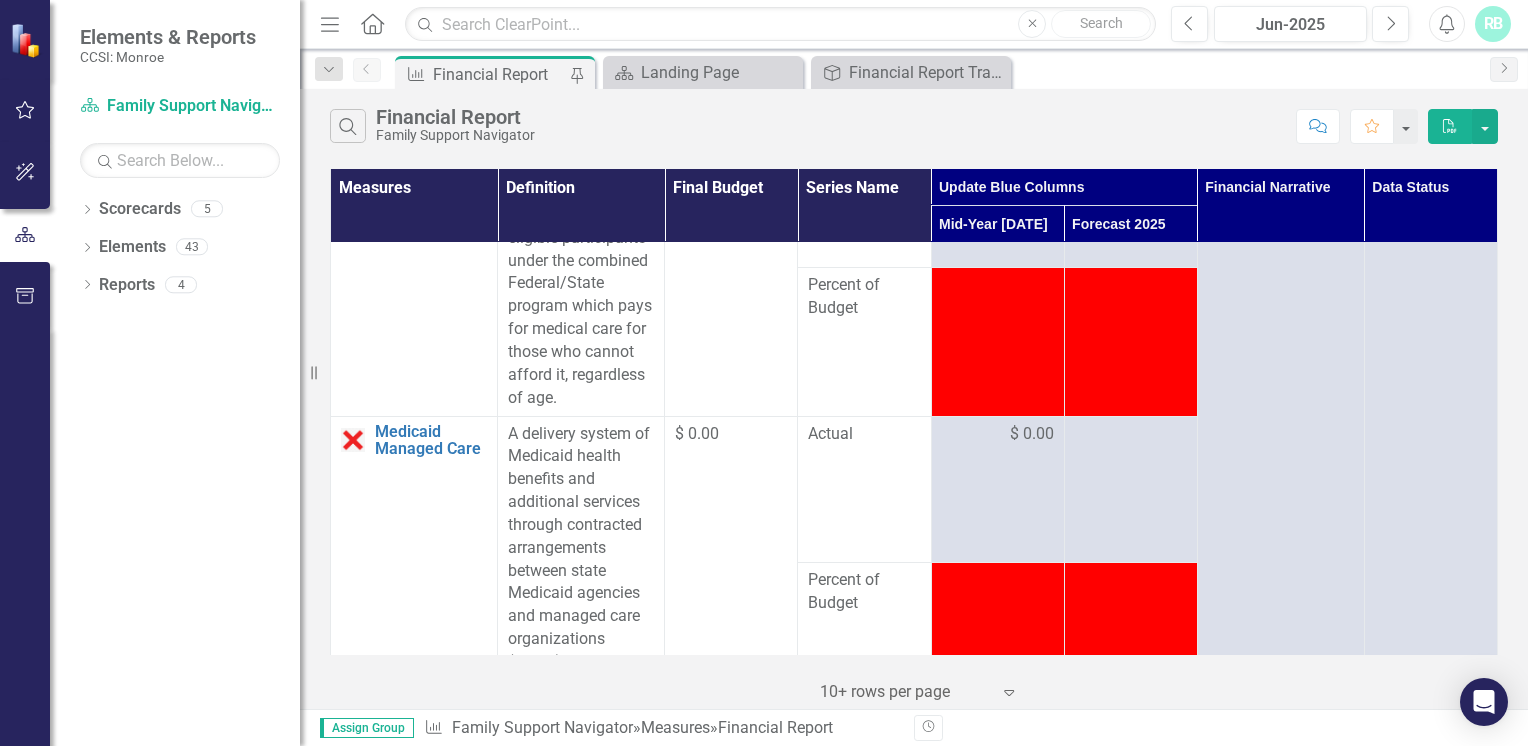 drag, startPoint x: 704, startPoint y: 669, endPoint x: 732, endPoint y: 750, distance: 85.70297 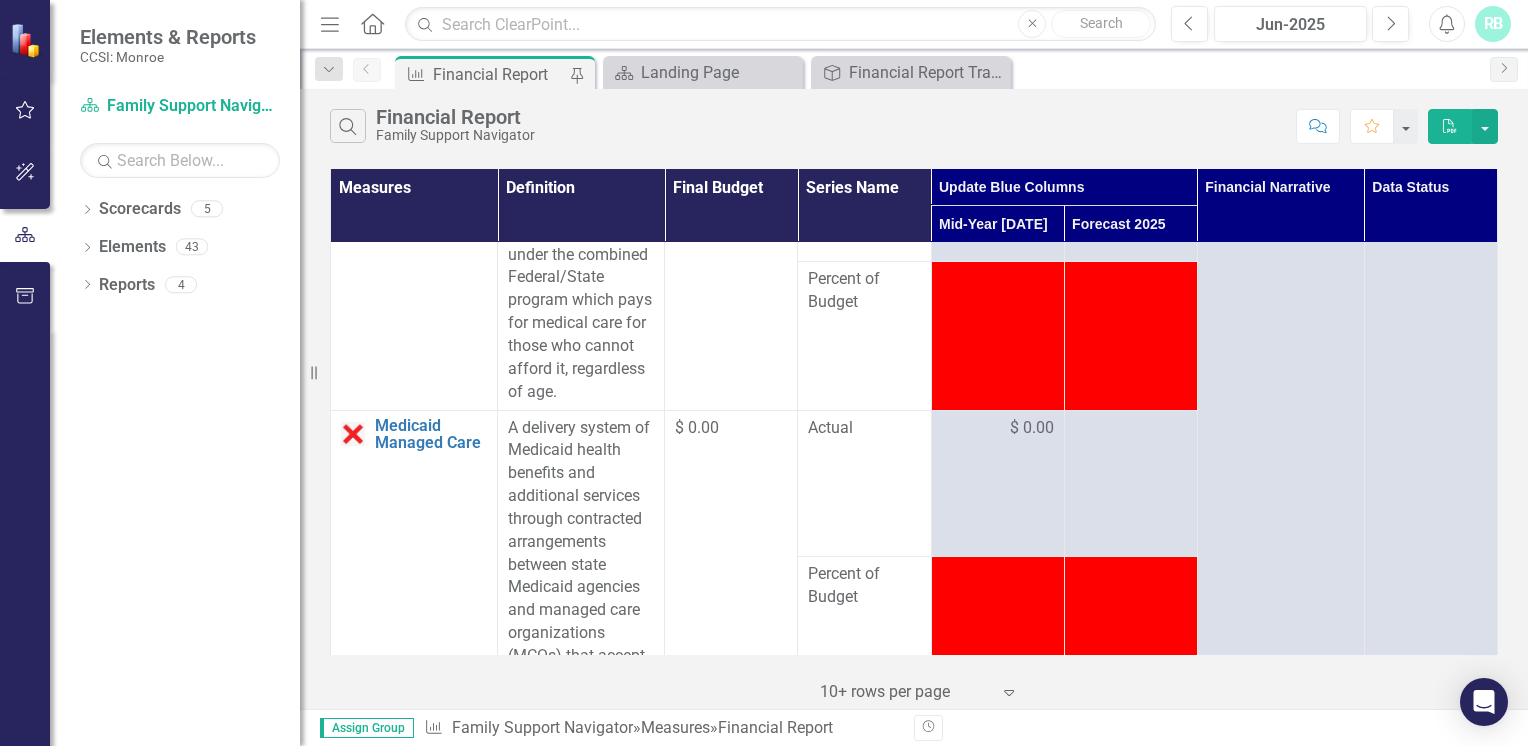 click on "Elements & Reports CCSI: Monroe Scorecard Family Support Navigator Search Dropdown Scorecards 5 Dropdown Liberty Resources, Inc. Family Support Navigator Mental Health Clinic Peer Advocate Resources Dropdown Elements 43 Dropdown Deliverable Deliverables 4 Annual Report Tracker Contract Addendum Financial Report Tracker Performance Report Tracker Dropdown Measure Measures 39 Personal Services Vacation Accruals Fringe Benefits OTPS Equipment Property Agency Admin Agency Admin Percentage Expense Adjustments Total Expense Participant Fees Medicaid - Base Medicaid Managed Care Medicare Other Third Party Other Revenue Revenue Adjustments Total Revenue Net Operating Costs State County Voluntary Total Approved Deficit Funding Non-Funded Total Deficit Funding Validation Direct Care FTEs Non-Direct Care FTEs Total FTEs Families Served Total Clients Served Total Service Units Total Referrals Received Surveys Distributed Survey Respondents Respondents Reporting Increased Understanding  of Substance Use Reports" at bounding box center (764, 373) 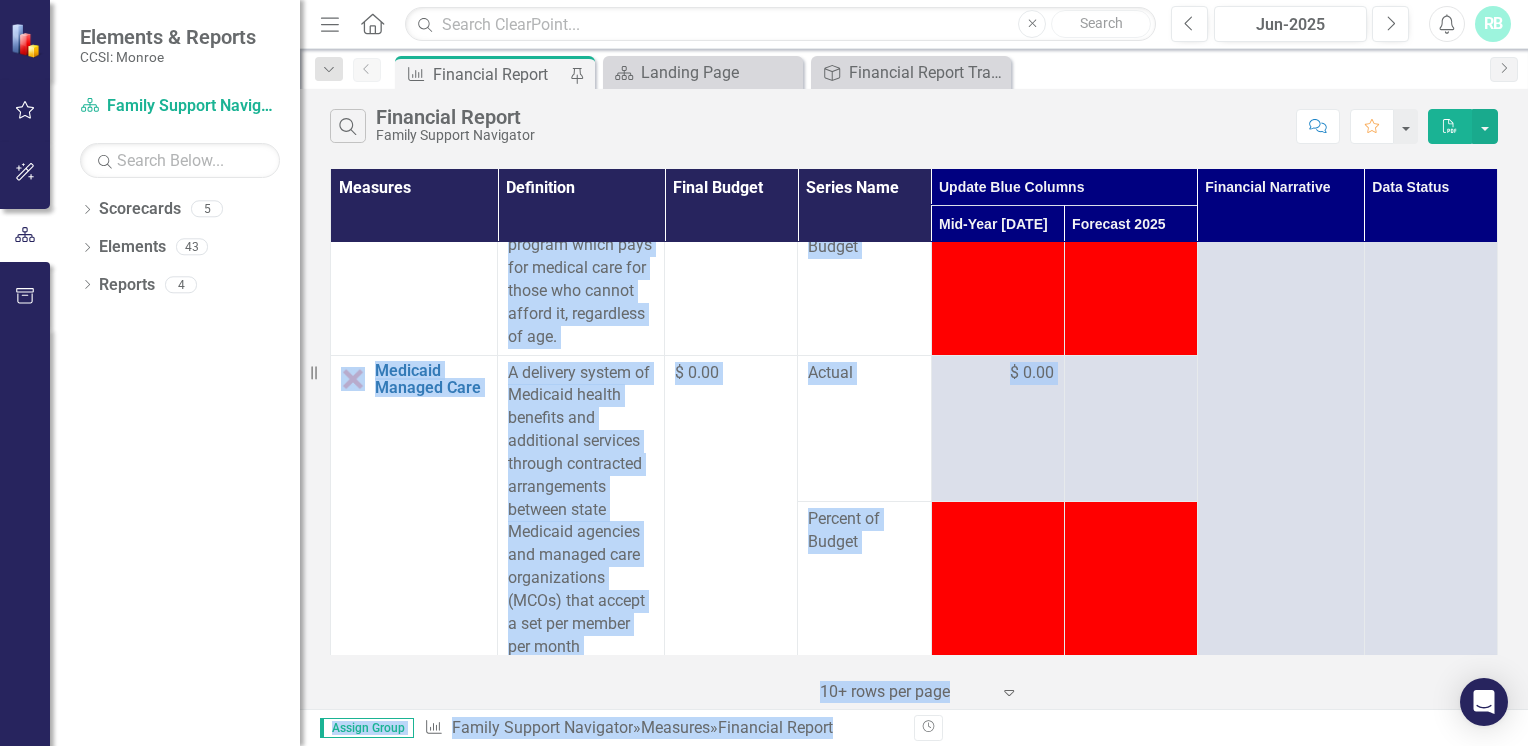 click on "$ 0.00" at bounding box center [731, 234] 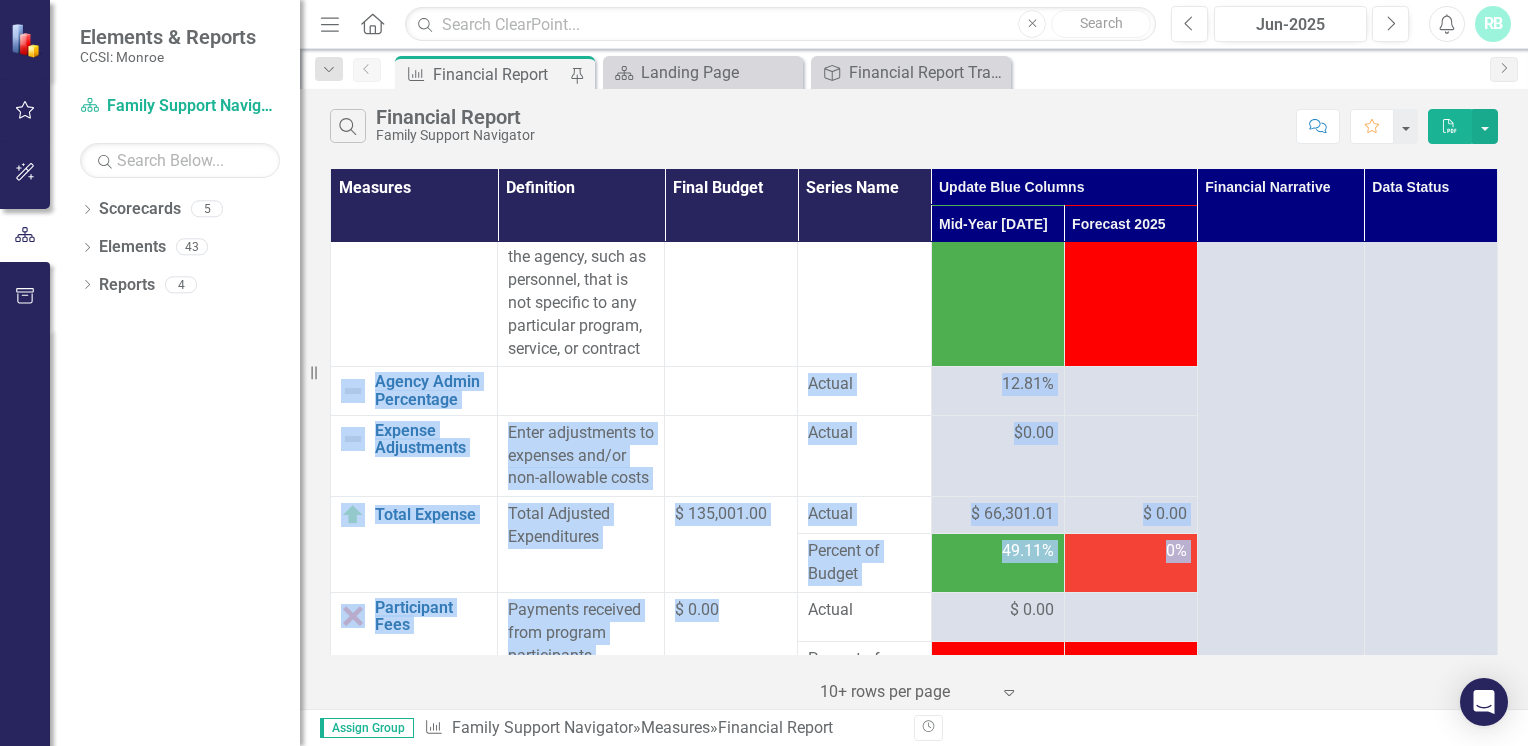 scroll, scrollTop: 1408, scrollLeft: 0, axis: vertical 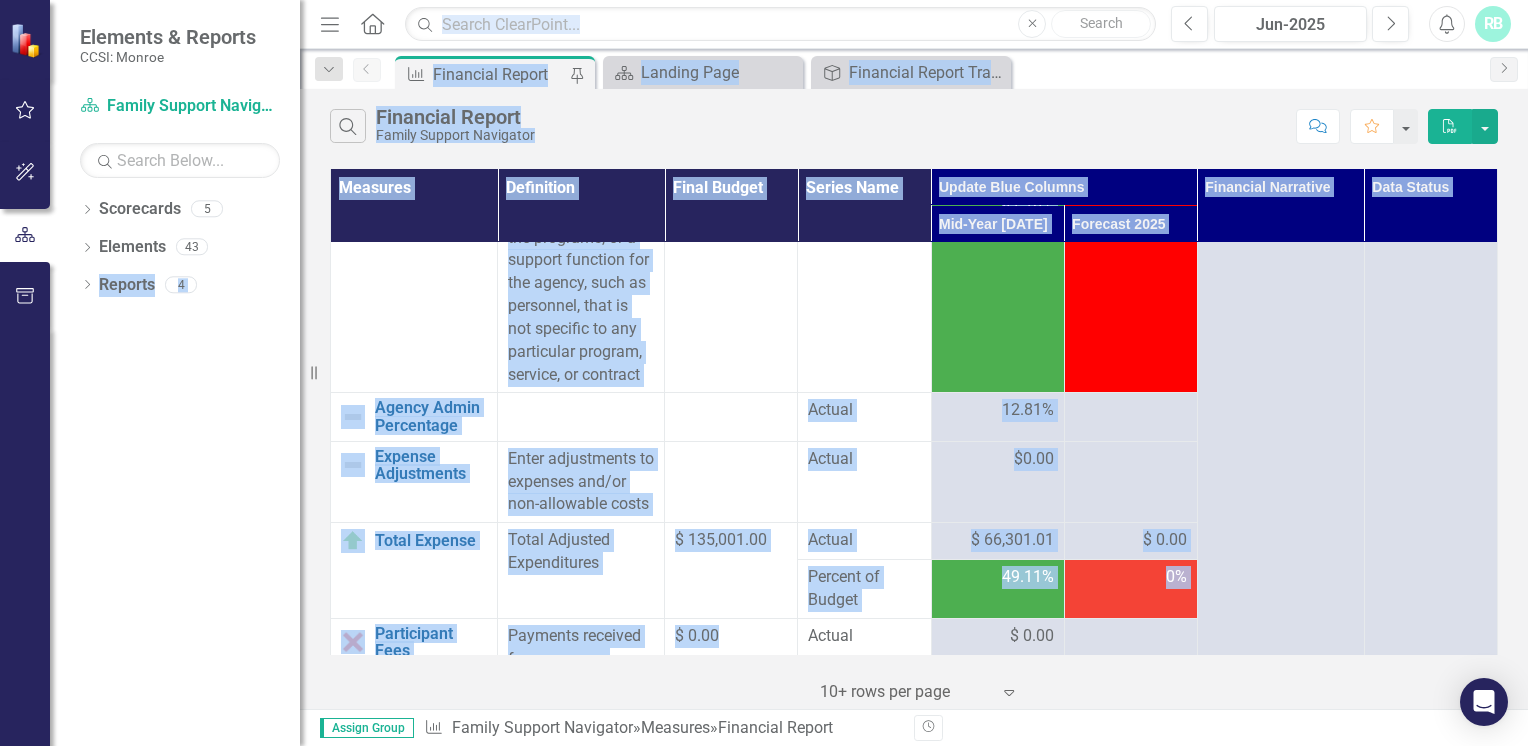 click on "Dropdown Scorecards 5 Dropdown Liberty Resources, Inc. Family Support Navigator Mental Health Clinic Peer Advocate Resources Dropdown Elements 43 Dropdown Deliverable Deliverables 4 Annual Report Tracker Contract Addendum Financial Report Tracker Performance Report Tracker Dropdown Measure Measures 39 Personal Services Vacation Accruals Fringe Benefits OTPS Equipment Property Agency Admin Agency Admin Percentage Expense Adjustments Total Expense Participant Fees Medicaid - Base Medicaid Managed Care Medicare Other Third Party Other Revenue Revenue Adjustments Total Revenue Net Operating Costs State County Voluntary Total Approved Deficit Funding Non-Funded Total Deficit Funding Validation Direct Care FTEs Non-Direct Care FTEs Total FTEs Families Served Total Clients Served Total Service Units Total Referrals Received Surveys Distributed Survey Respondents Respondents Reporting Increased Understanding  of Substance Use Respondents Reporting Decreased Frequency of Substance Use Annual Placeholder Dropdown 4 1 0" at bounding box center [175, 469] 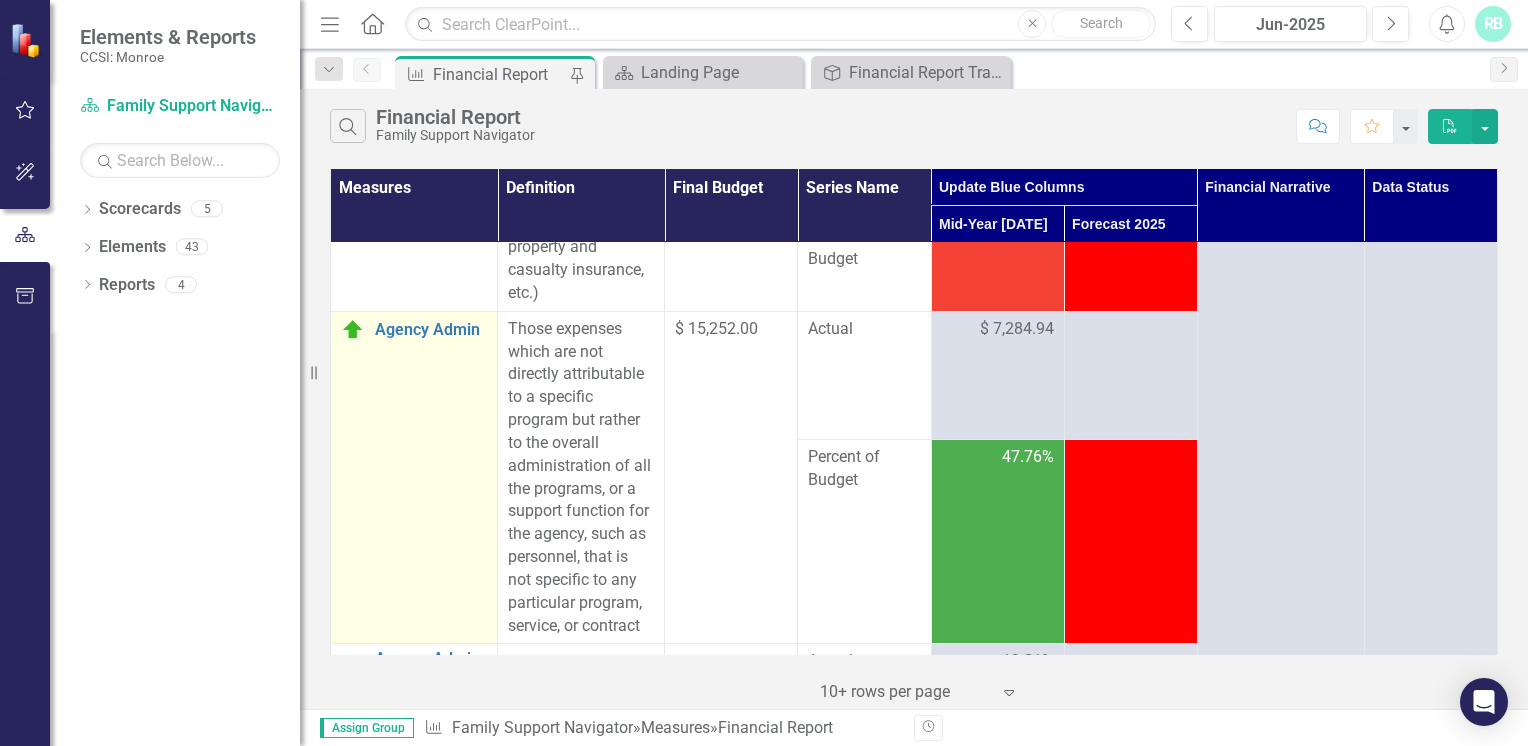 click on "Agency Admin Link Open Element" at bounding box center [414, 477] 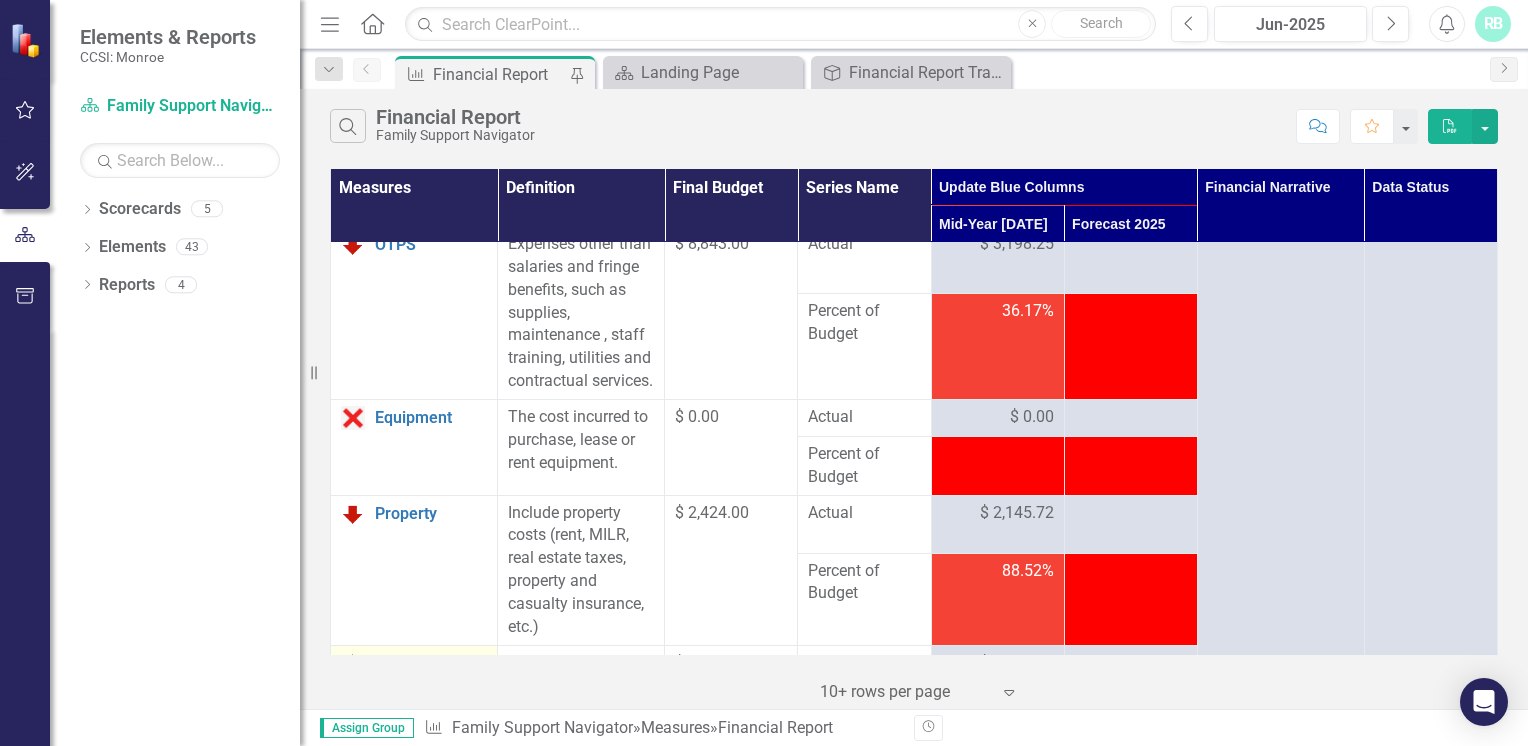 scroll, scrollTop: 736, scrollLeft: 0, axis: vertical 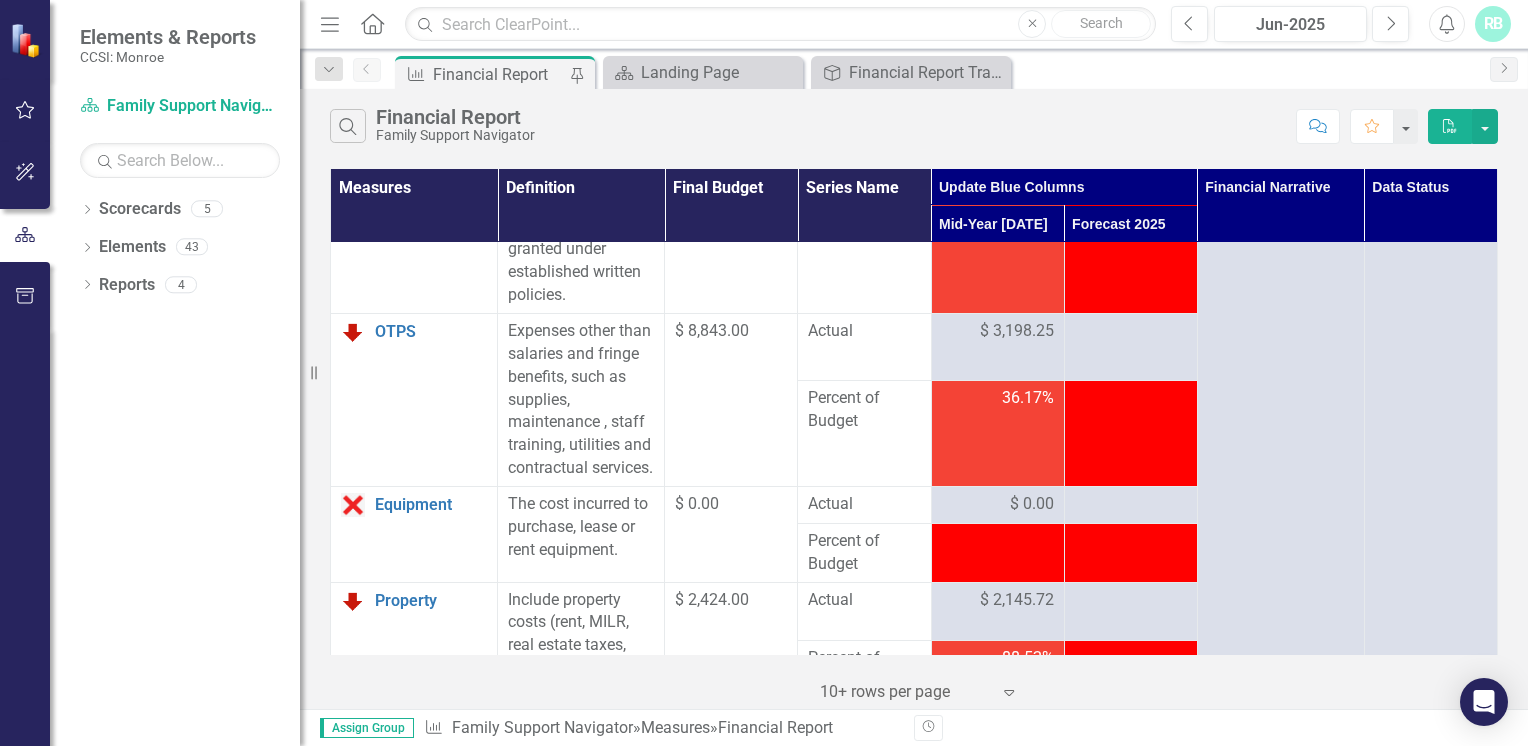 click on "Personal Services Link Open Element Includes all remuneration, paid currently or accrued, for services of employees rendered during the period of performance under the Federal award, including but not limited to wages and salaries. $ 90,874.00 Actual $ 48,079.30 Fringe Benefits: Under target due to employees opting out of health insurance.
OTPS: Under target year to date due to expenses being less than originally budgeted.
Property: Over target due to rent at [STREET_ADDRESS][PERSON_NAME] being higher than anticipated. Percent of Budget 52.91% Vacation Accruals Link Open Element The current period vacation leave accrual expense. $ 0.00 Actual $ 0.00 Percent of Budget Fringe Benefits Link Open Element The cost of fringe benefits in the form of employer contributions or expenses for social security; employee life, health, unemployment, and worker's compensation insurance; pension plan costs; and other similar benefits are allowable, provided such benefits are granted under established written policies. $ 17,608.00 Actual" at bounding box center (914, 1860) 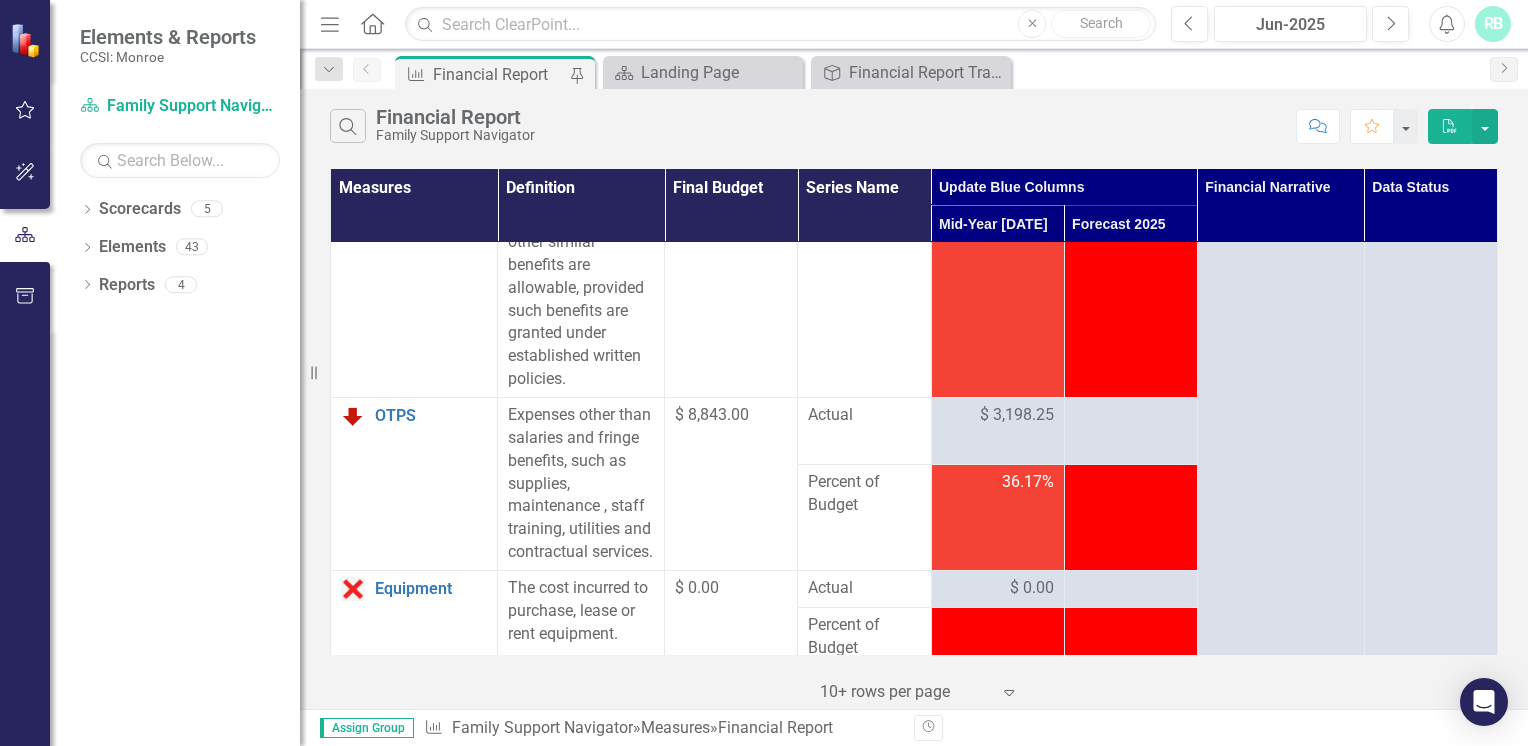 scroll, scrollTop: 651, scrollLeft: 0, axis: vertical 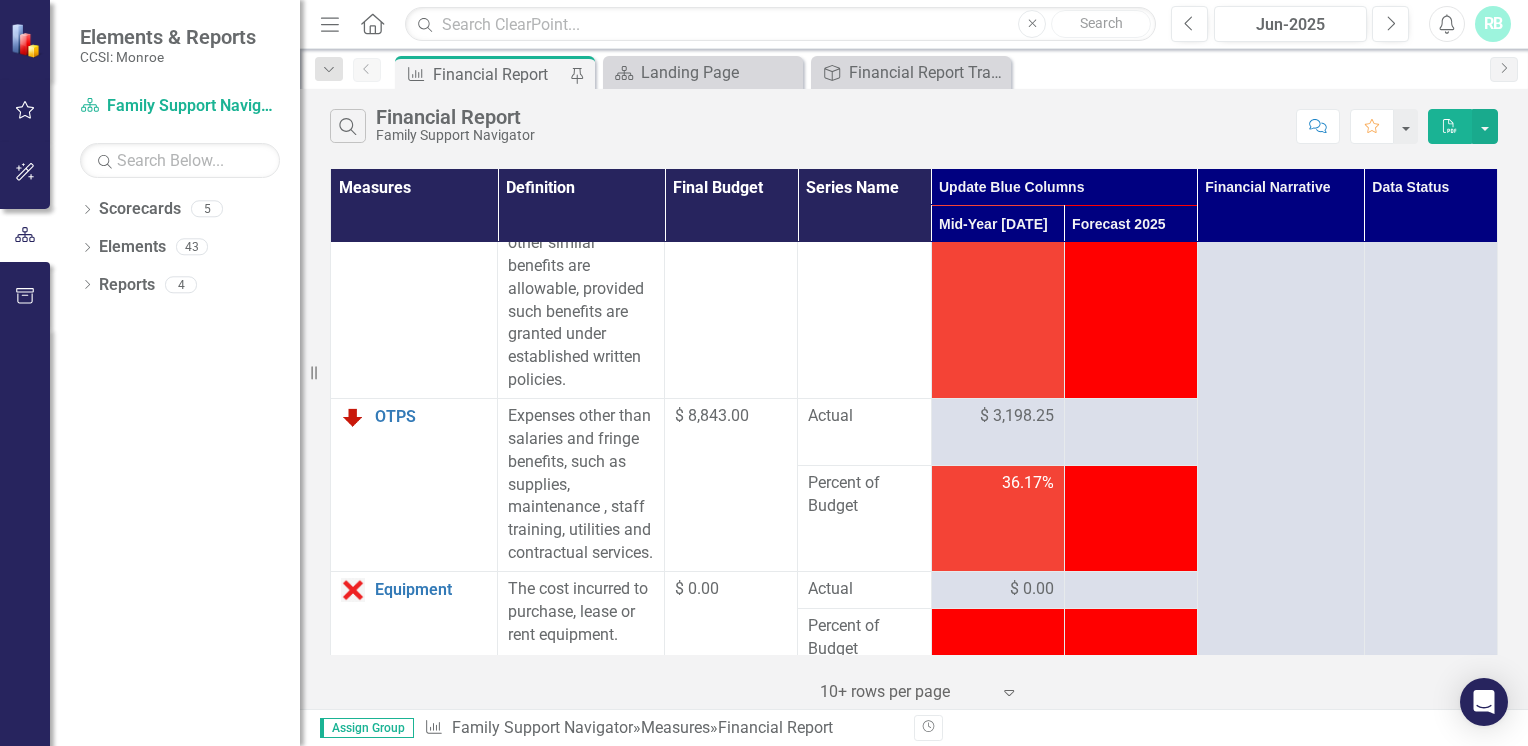click on "$ 8,843.00" at bounding box center [731, 485] 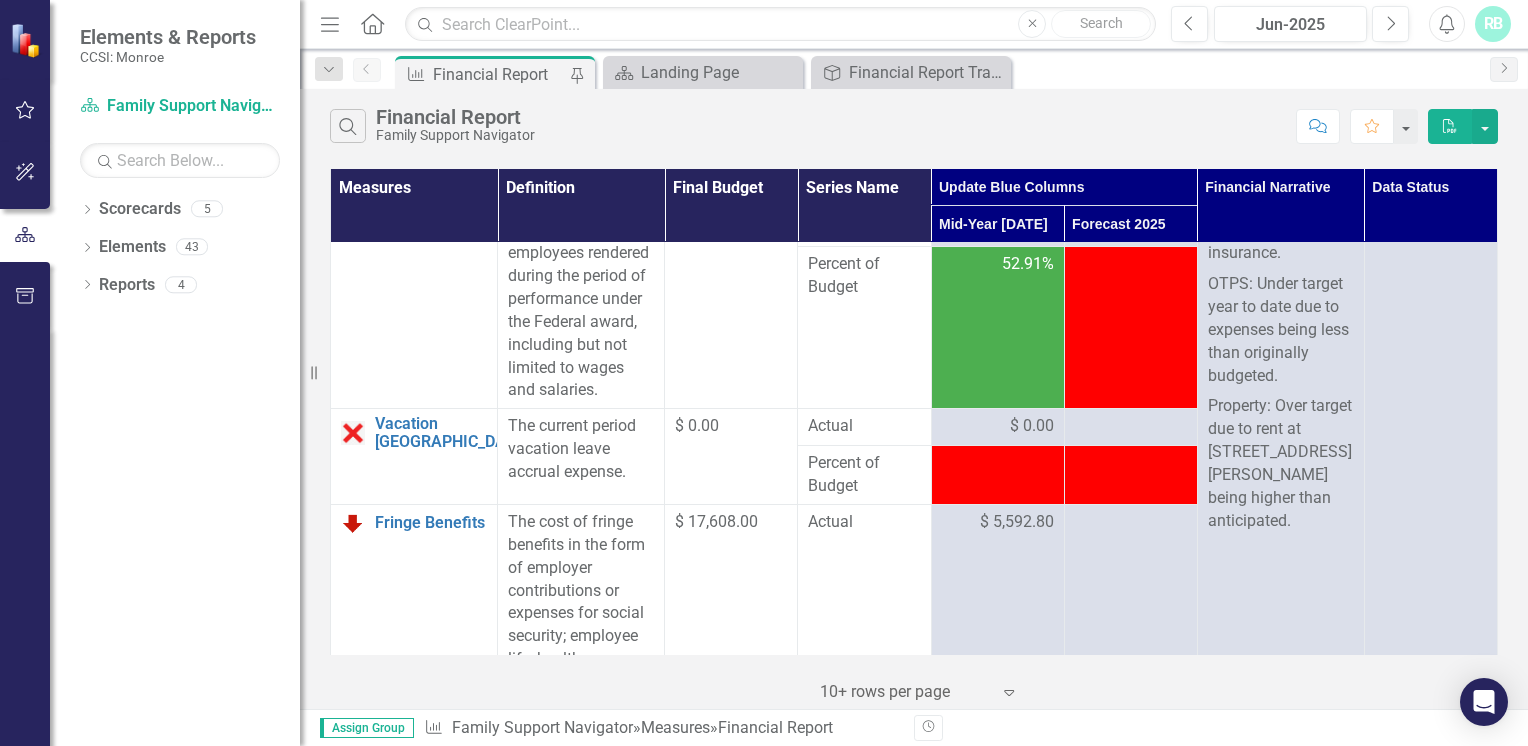 click on "Personal Services Link Open Element Includes all remuneration, paid currently or accrued, for services of employees rendered during the period of performance under the Federal award, including but not limited to wages and salaries. $ 90,874.00 Actual $ 48,079.30 Fringe Benefits: Under target due to employees opting out of health insurance.
OTPS: Under target year to date due to expenses being less than originally budgeted.
Property: Over target due to rent at [STREET_ADDRESS][PERSON_NAME] being higher than anticipated. Percent of Budget 52.91% Vacation Accruals Link Open Element The current period vacation leave accrual expense. $ 0.00 Actual $ 0.00 Percent of Budget Fringe Benefits Link Open Element The cost of fringe benefits in the form of employer contributions or expenses for social security; employee life, health, unemployment, and worker's compensation insurance; pension plan costs; and other similar benefits are allowable, provided such benefits are granted under established written policies. $ 17,608.00 Actual" at bounding box center [914, 2498] 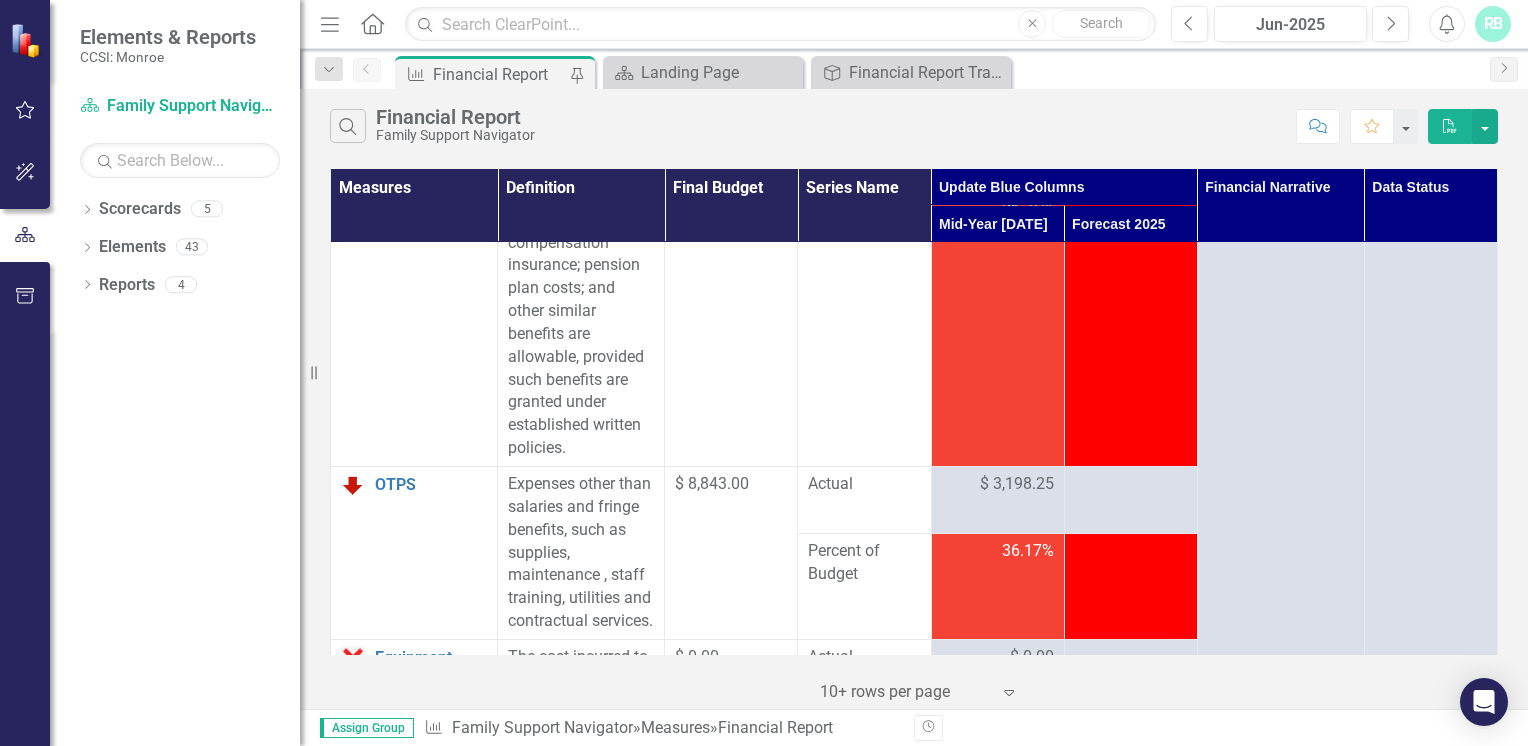 click on "$ 17,608.00" at bounding box center (731, 242) 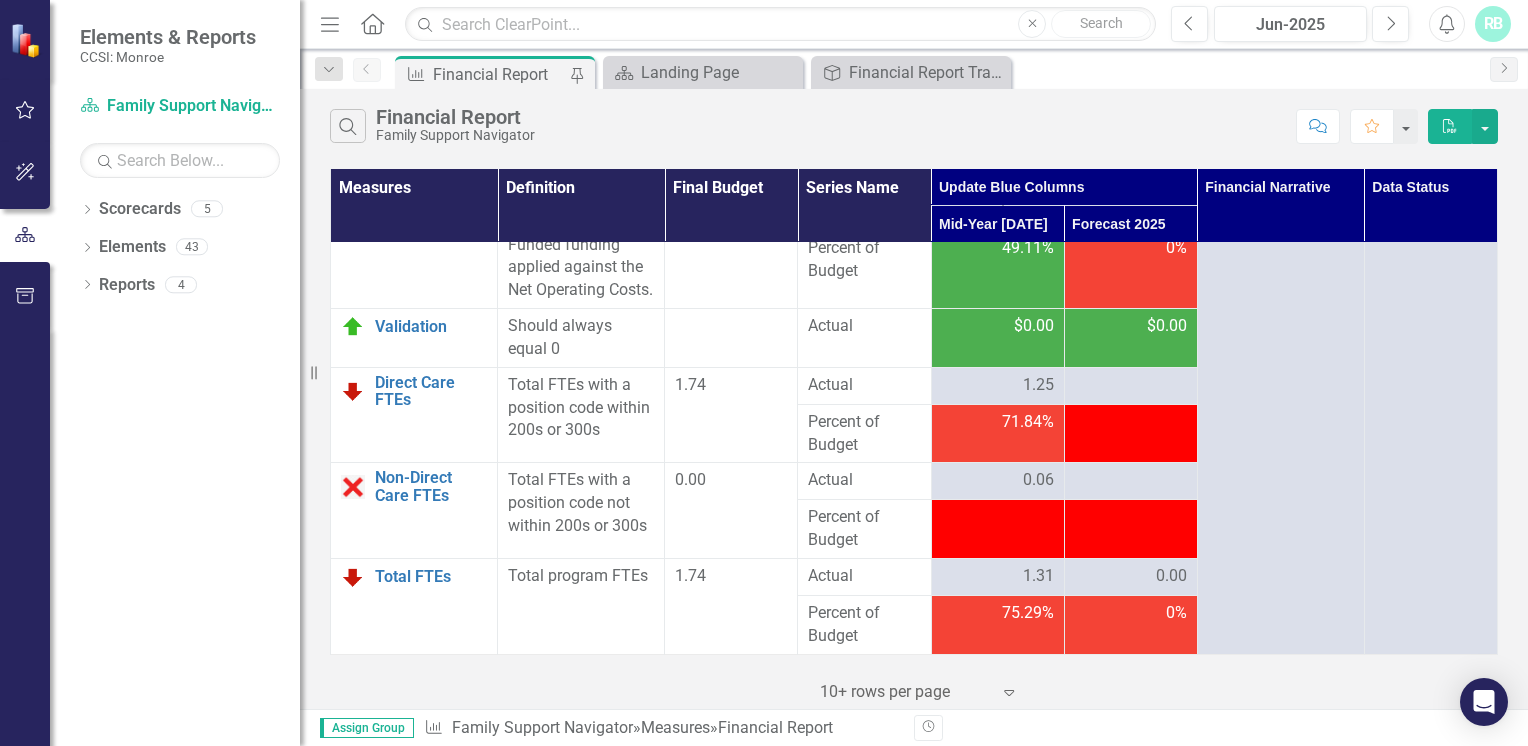 scroll, scrollTop: 4378, scrollLeft: 0, axis: vertical 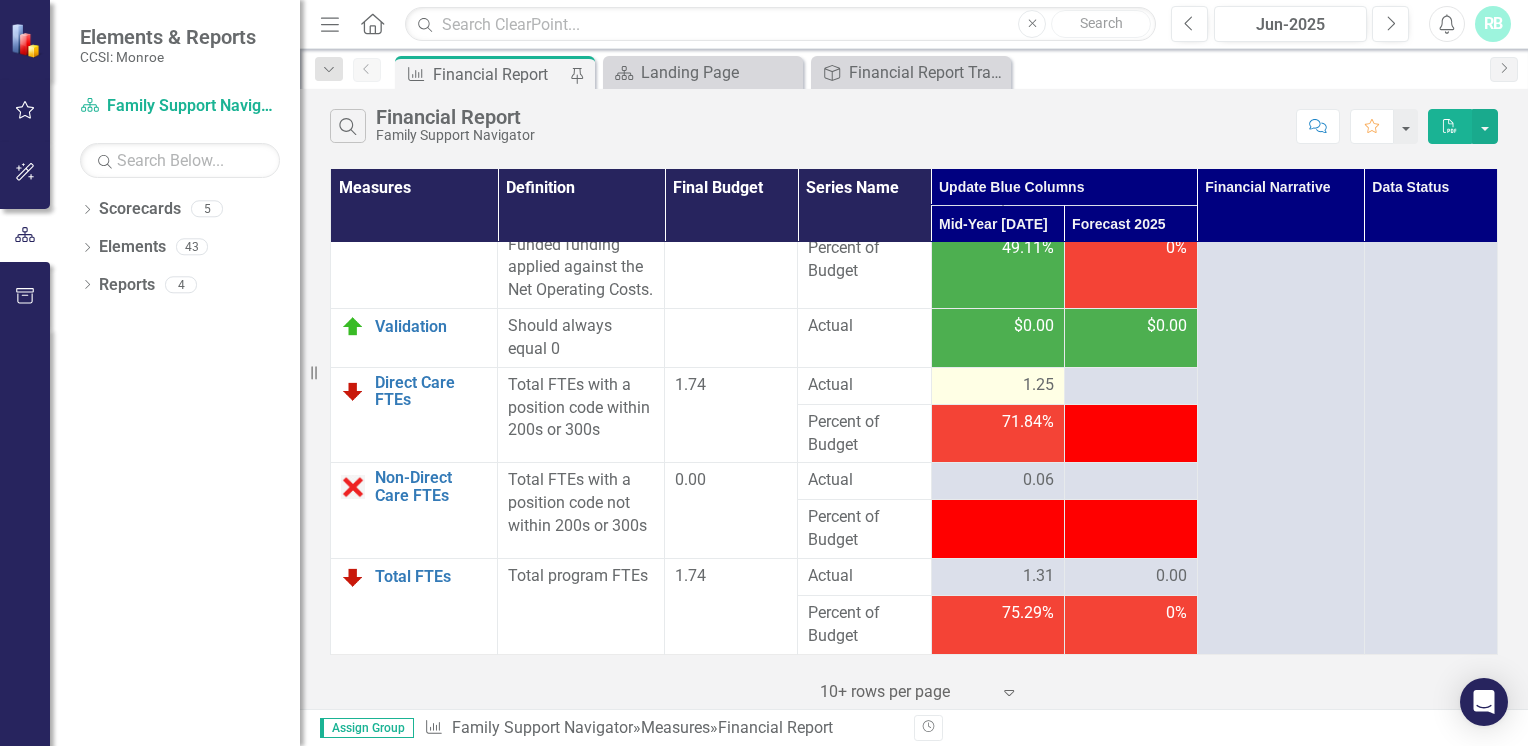 click on "1.25" at bounding box center [997, 385] 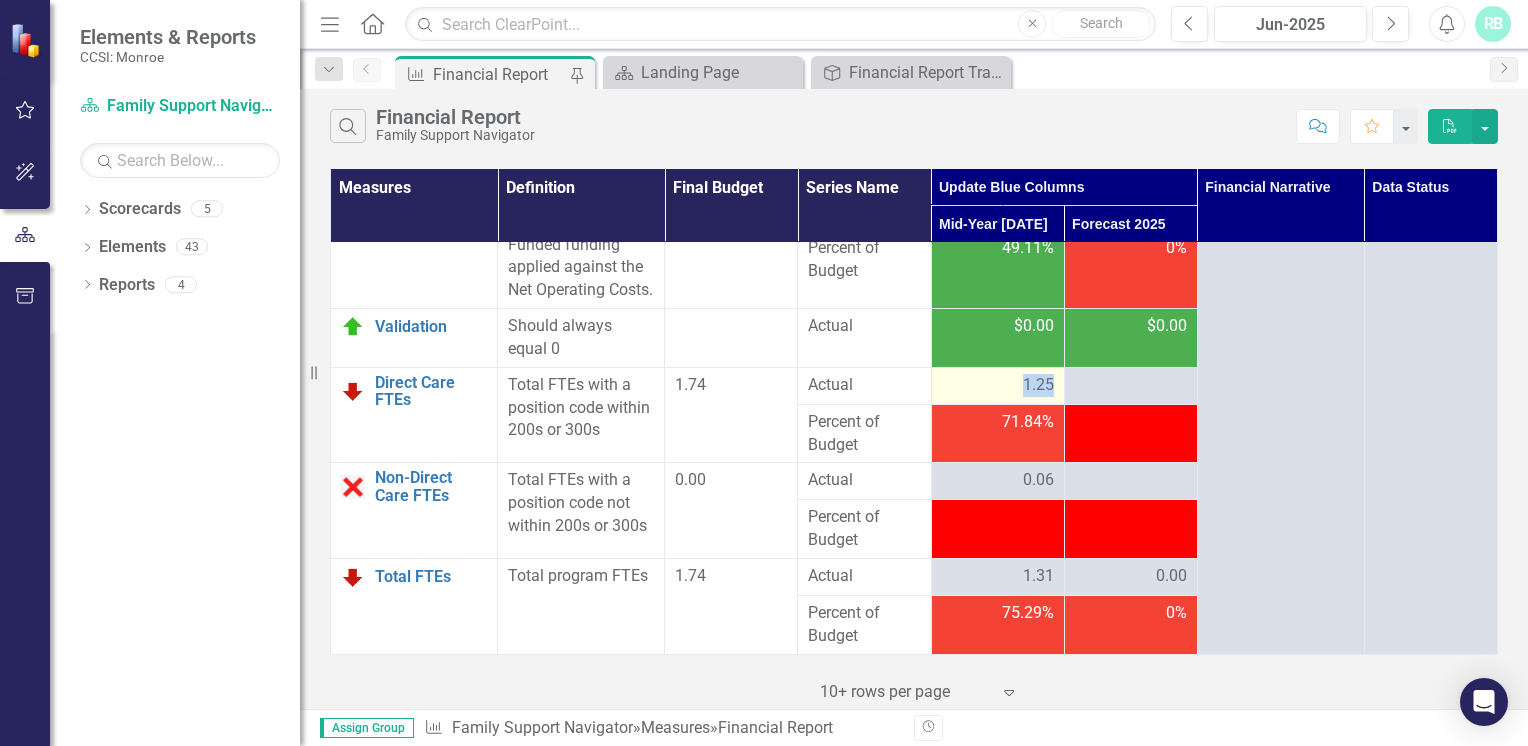 click on "1.25" at bounding box center [1038, 385] 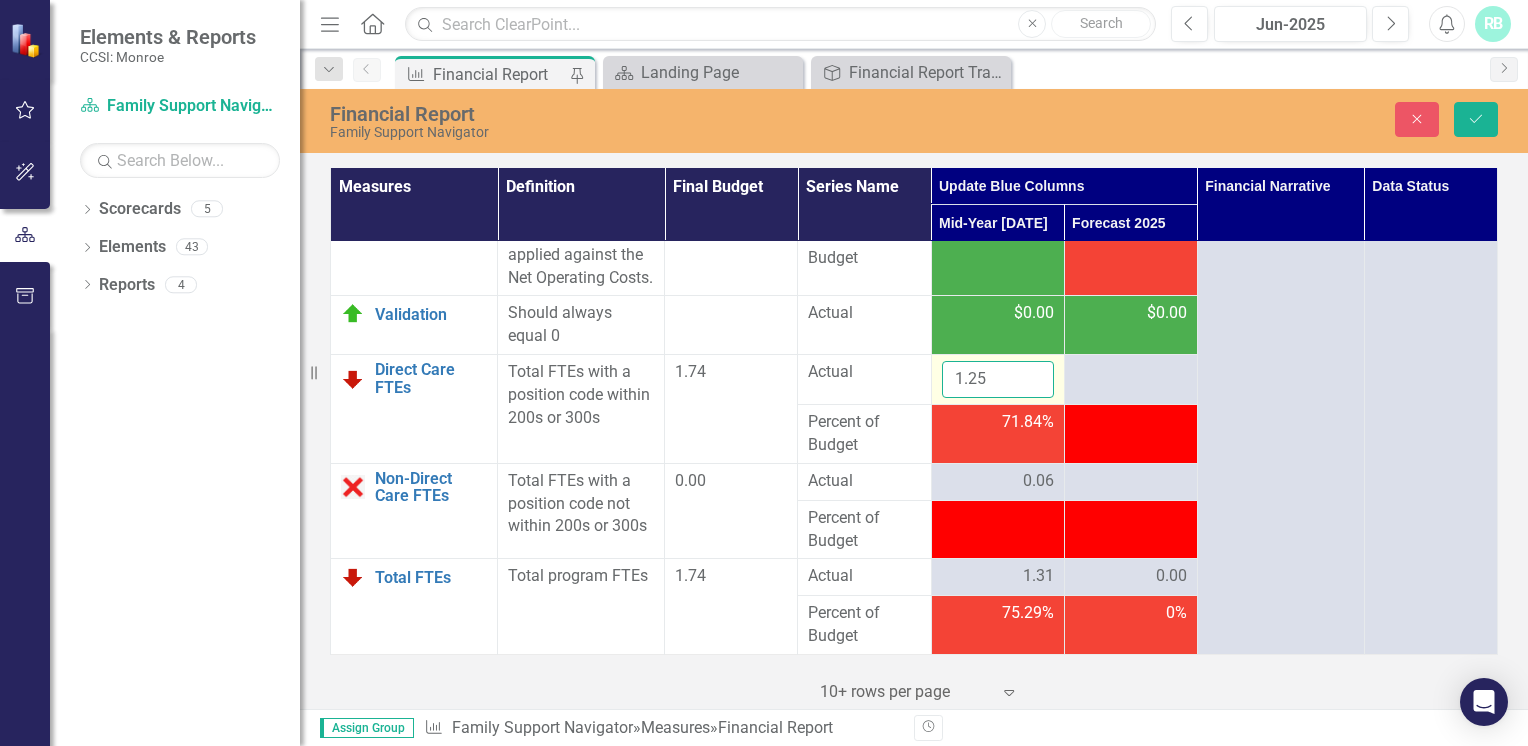 drag, startPoint x: 1037, startPoint y: 385, endPoint x: 996, endPoint y: 398, distance: 43.011627 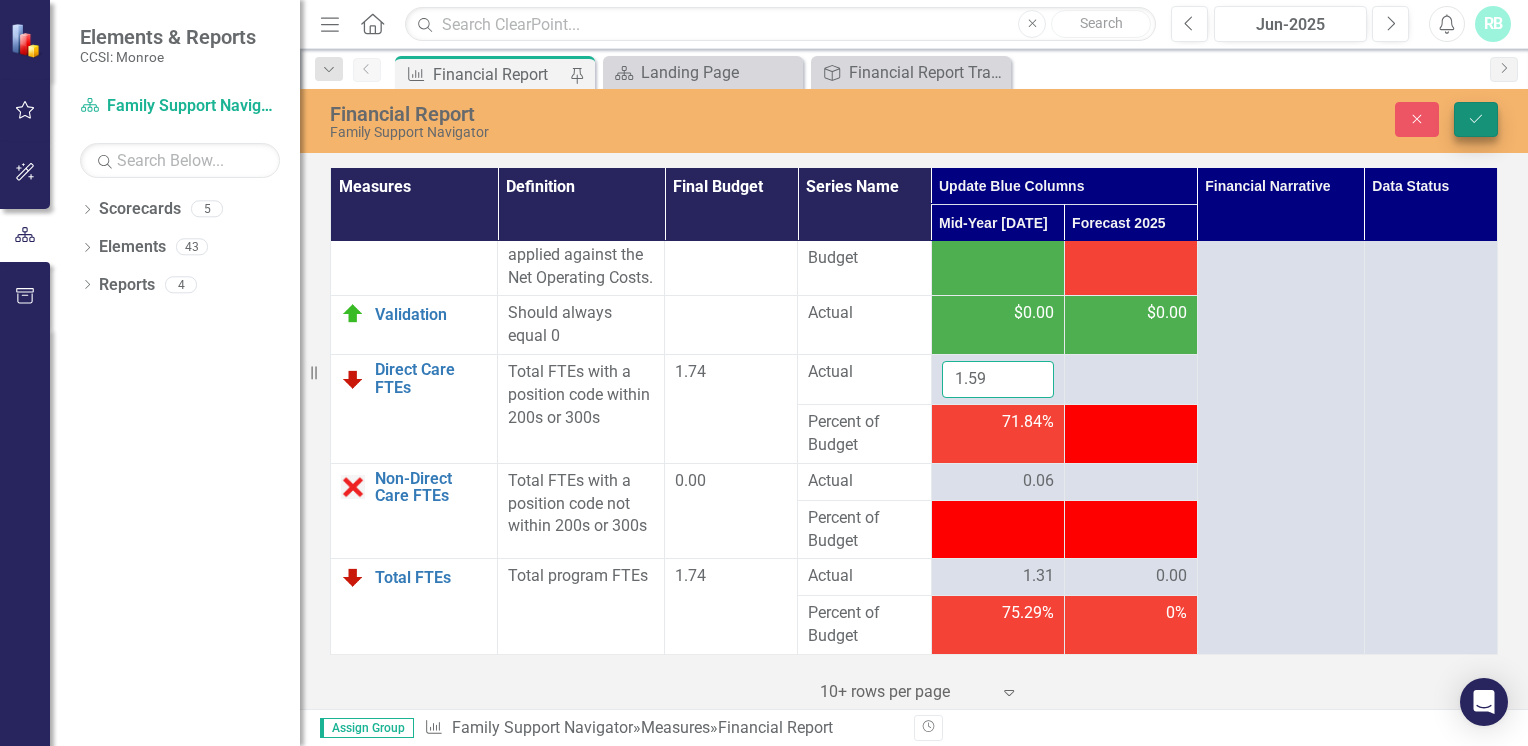 type on "1.59" 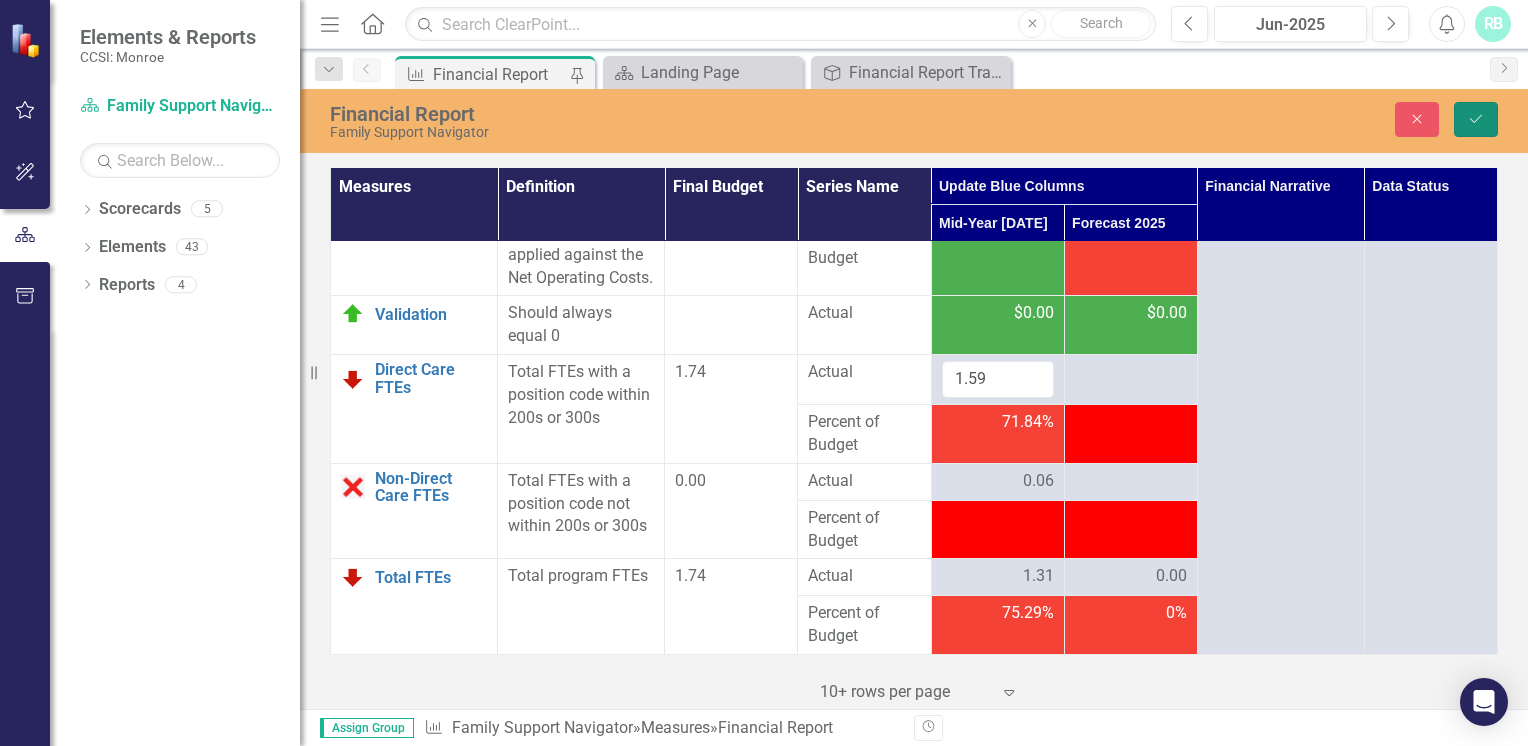 click on "Save" 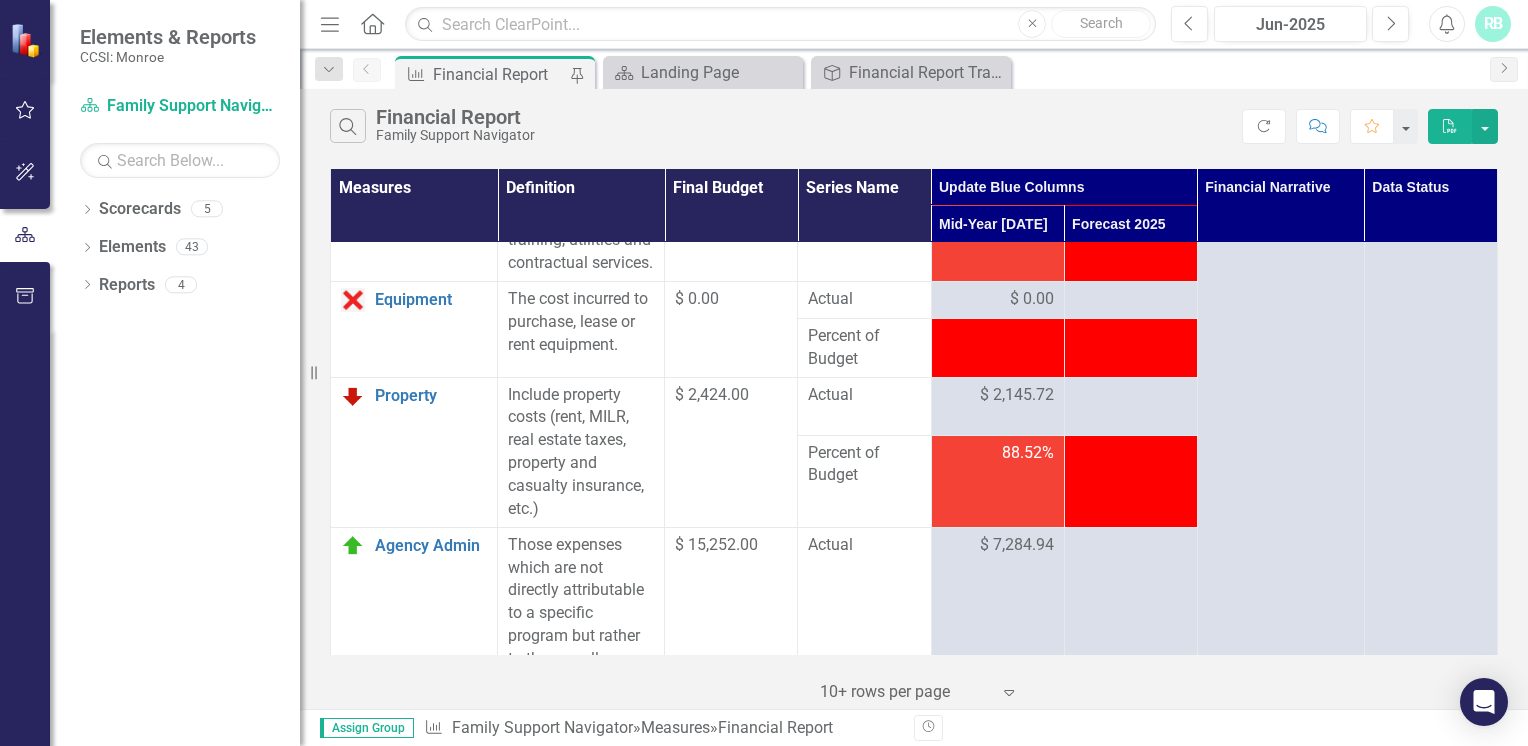 scroll, scrollTop: 0, scrollLeft: 0, axis: both 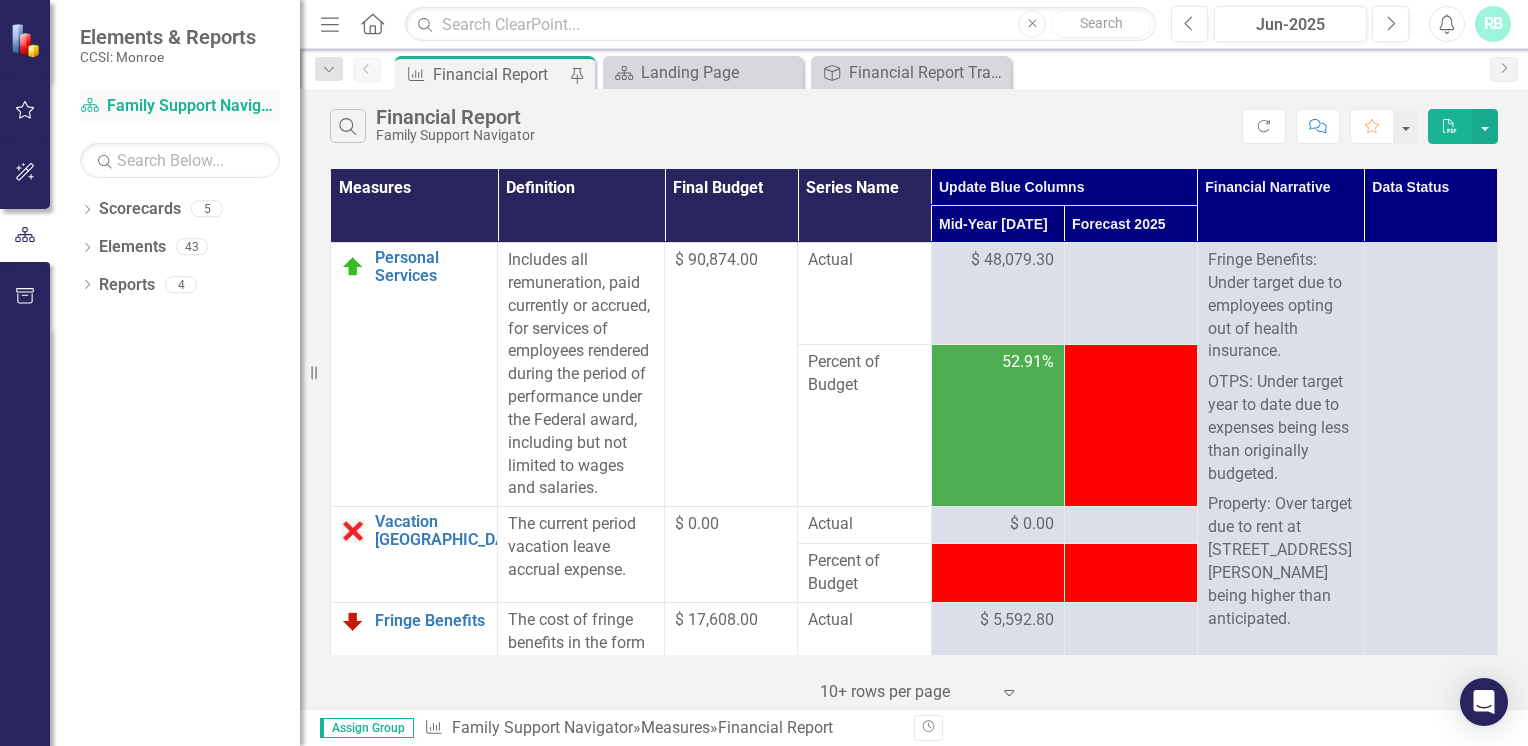 click on "Scorecard Family Support Navigator" at bounding box center [180, 106] 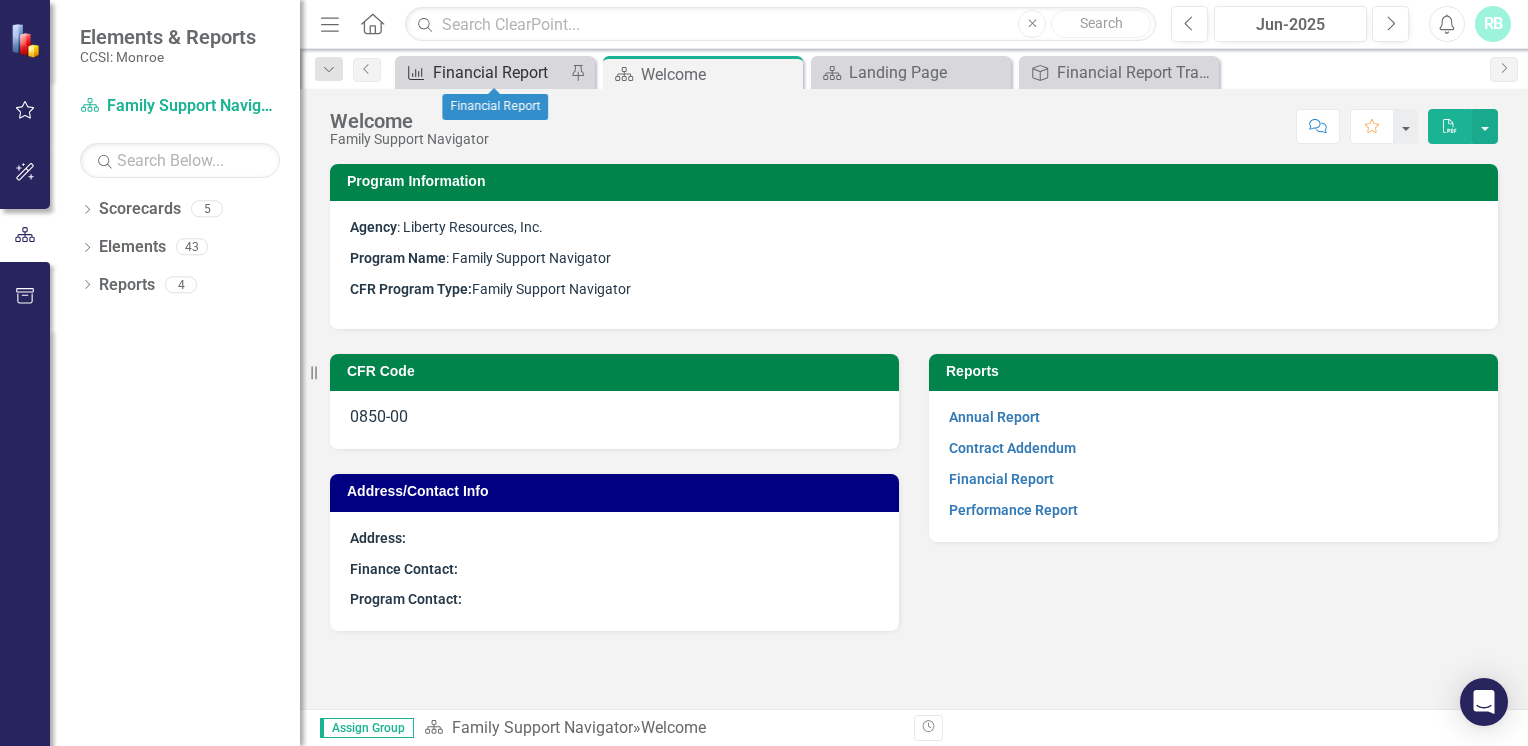 click on "Financial Report" at bounding box center (499, 72) 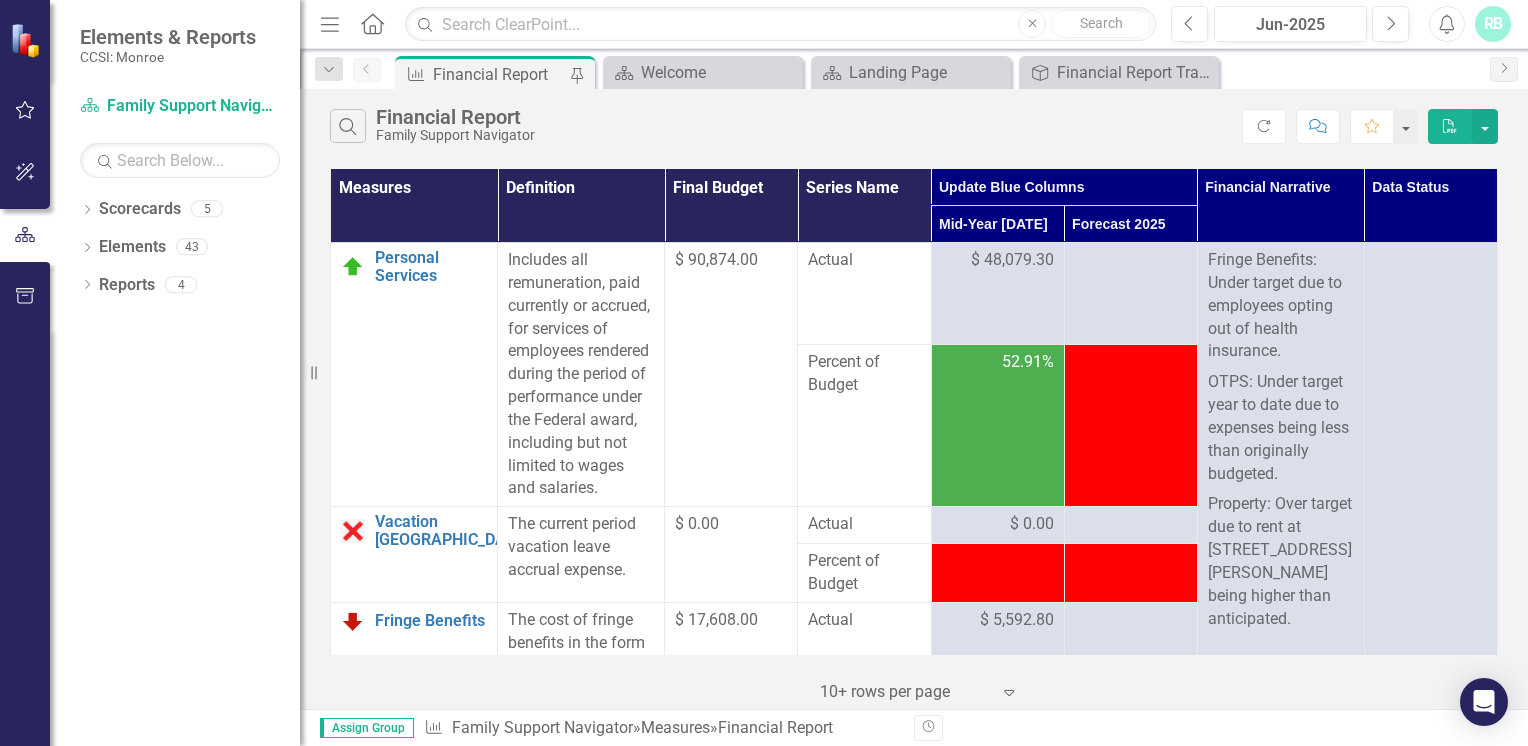 click on "Home" 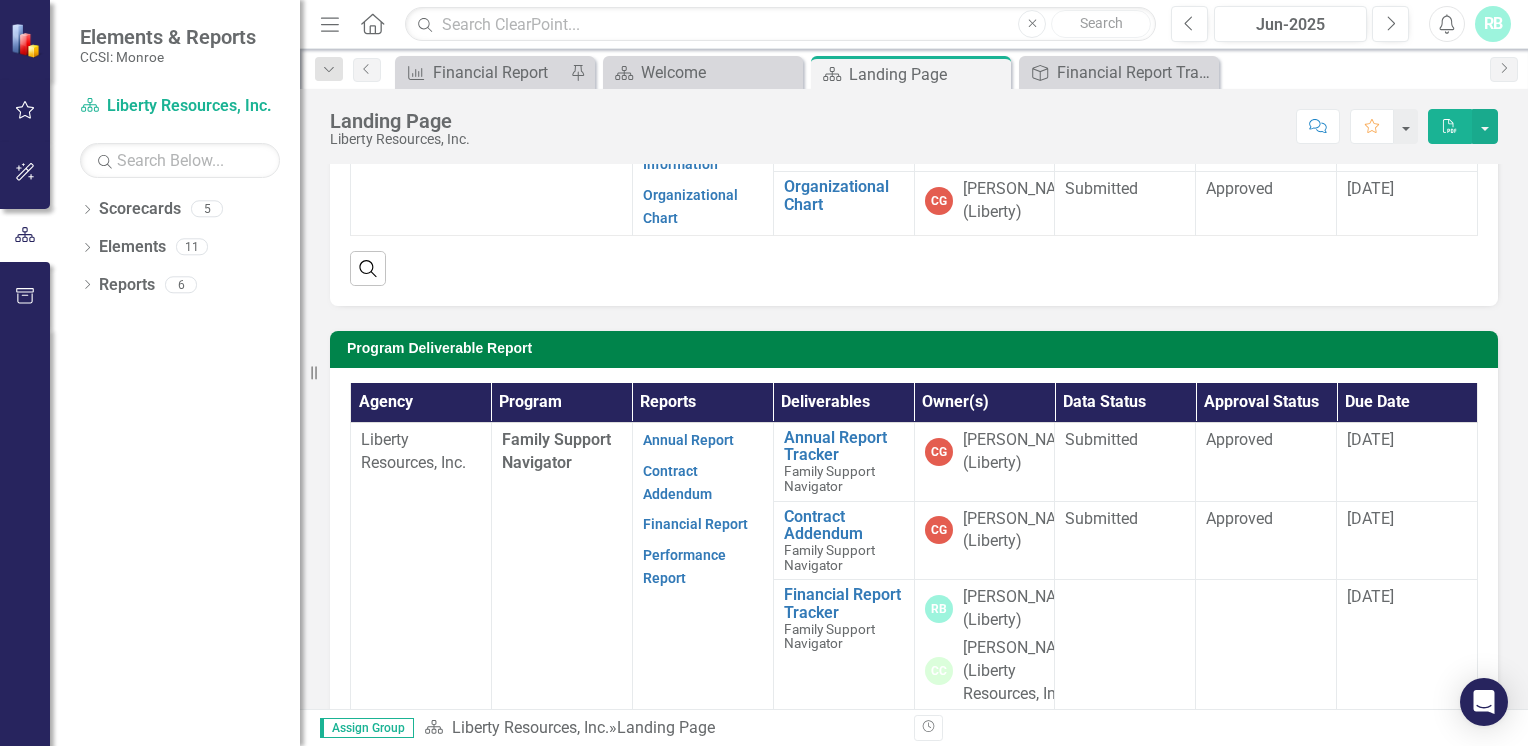 scroll, scrollTop: 371, scrollLeft: 0, axis: vertical 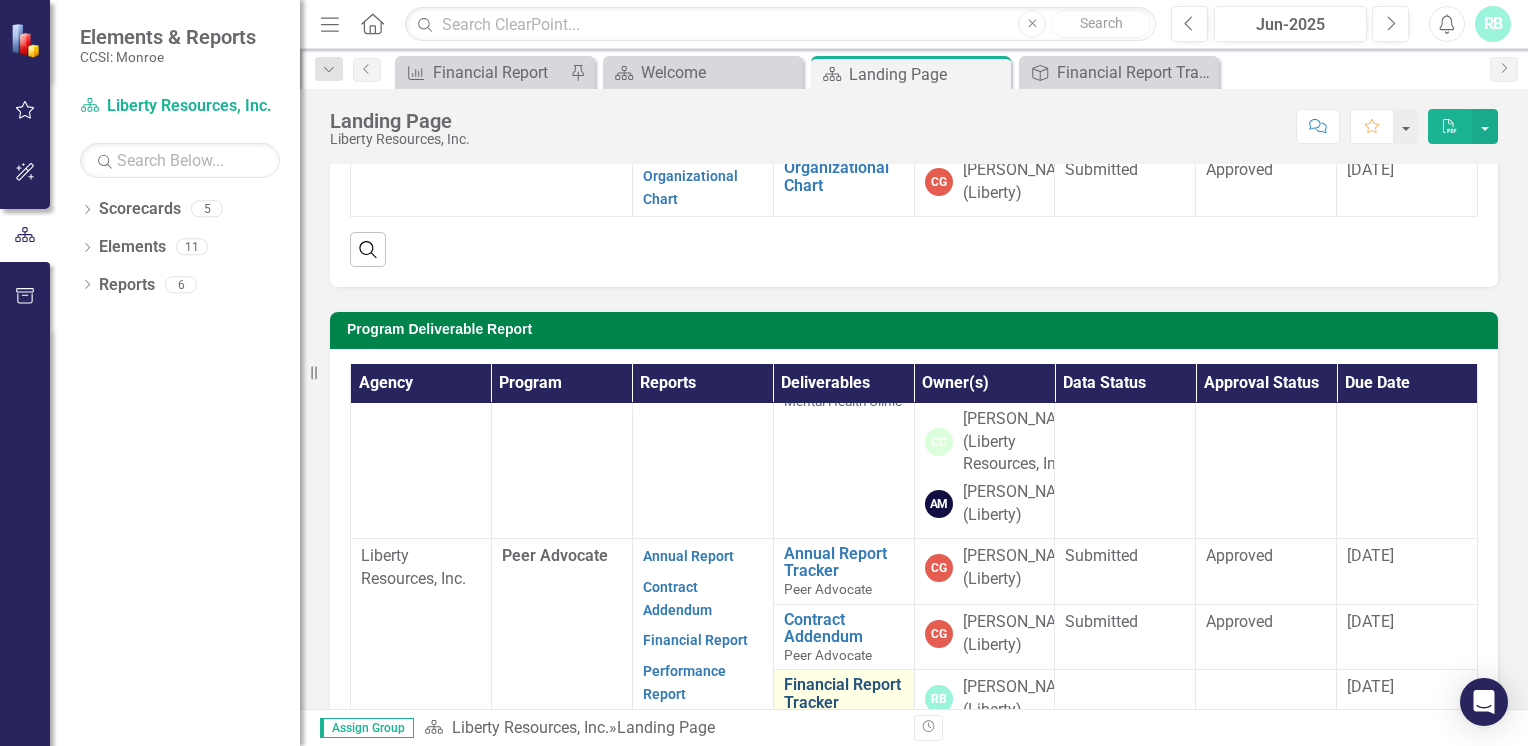 click on "Financial Report Tracker" at bounding box center [844, 693] 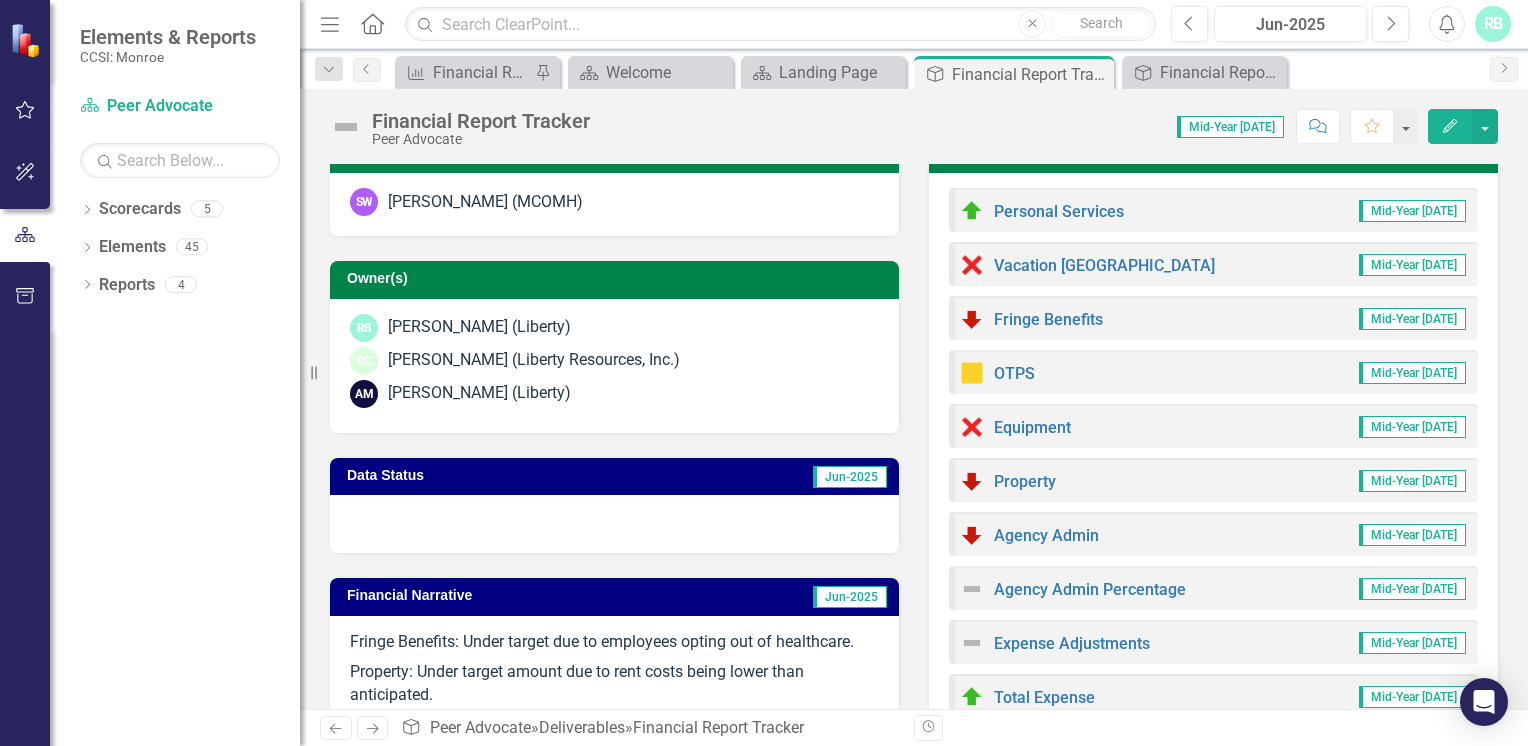 scroll, scrollTop: 0, scrollLeft: 0, axis: both 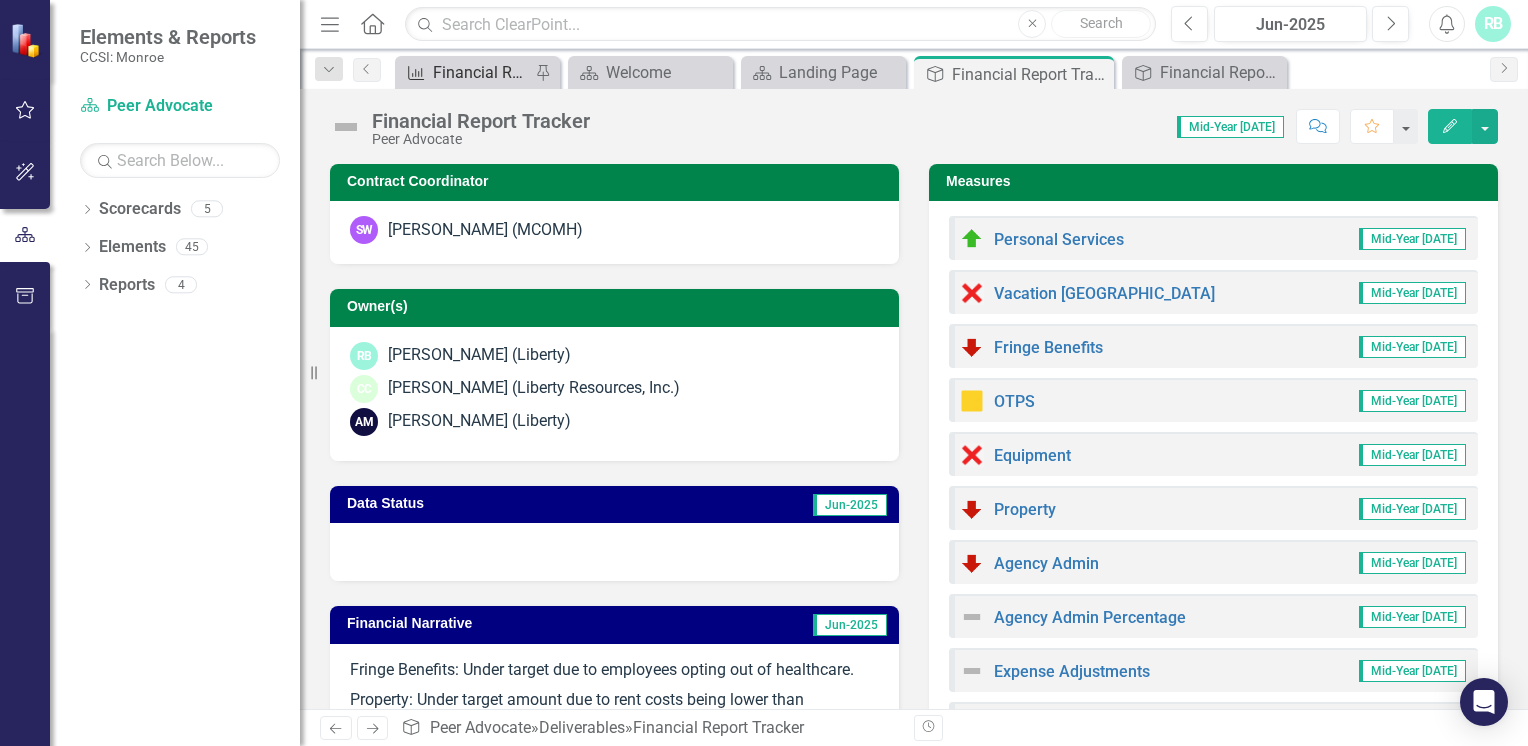 click on "Financial Report" at bounding box center (481, 72) 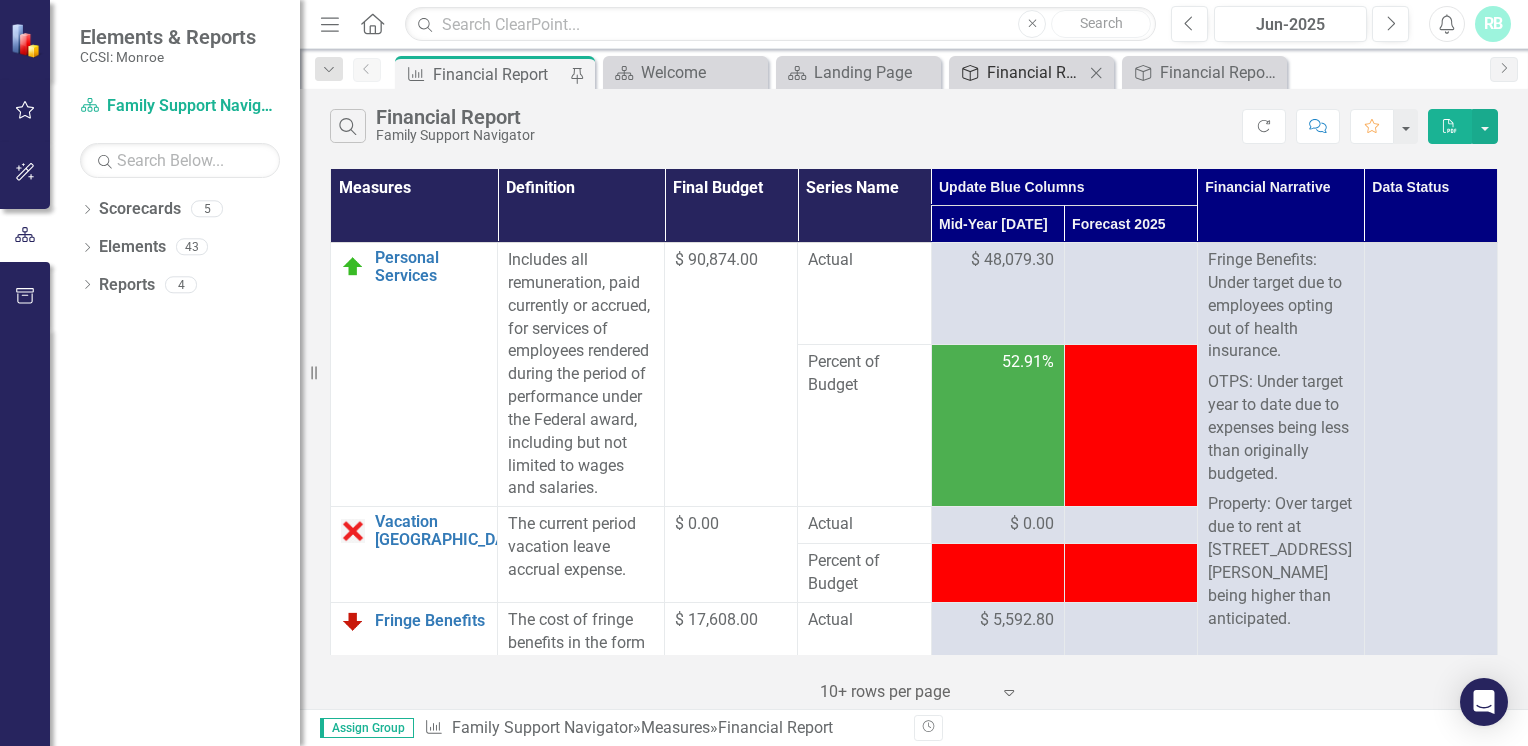click on "Financial Report Tracker" at bounding box center (1035, 72) 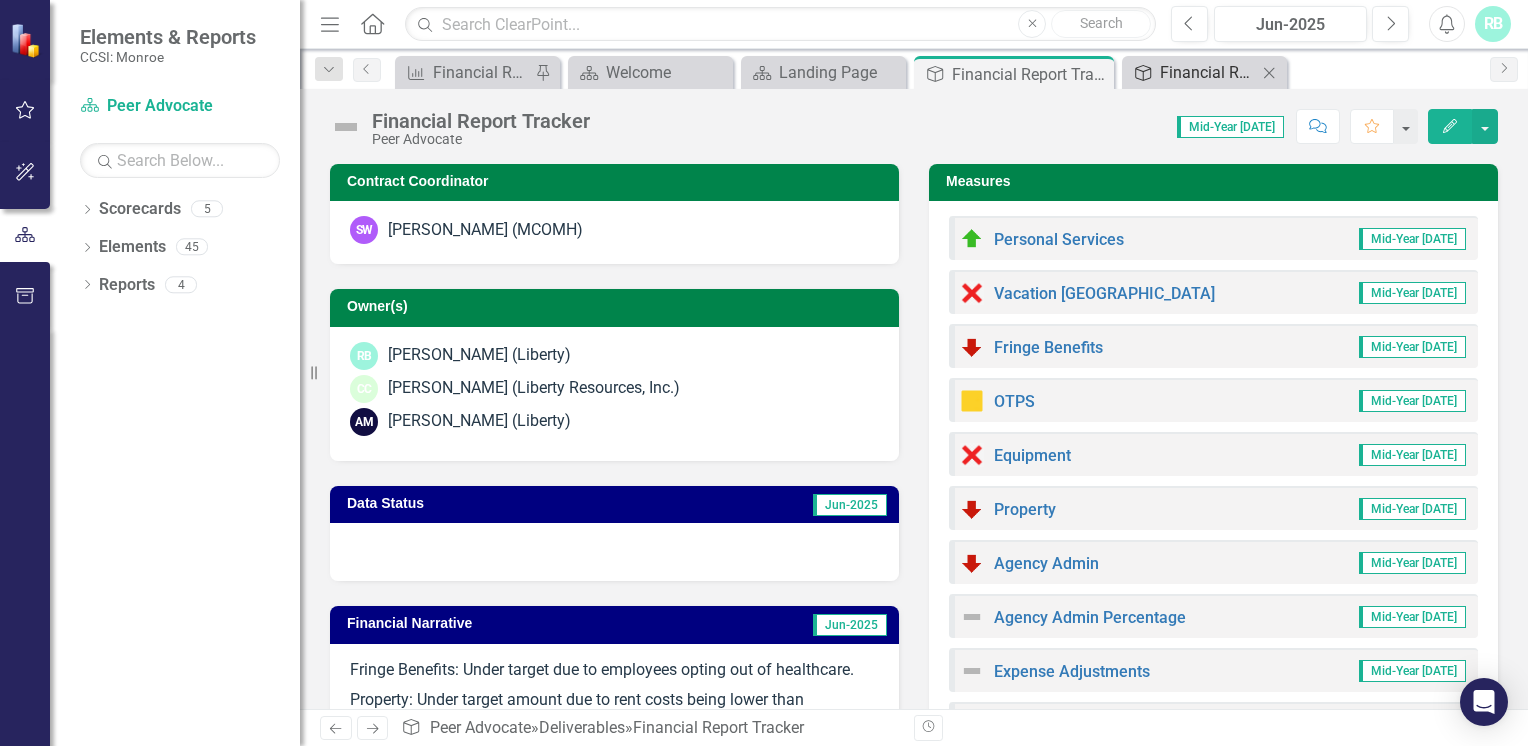 click on "Financial Report Tracker" at bounding box center (1208, 72) 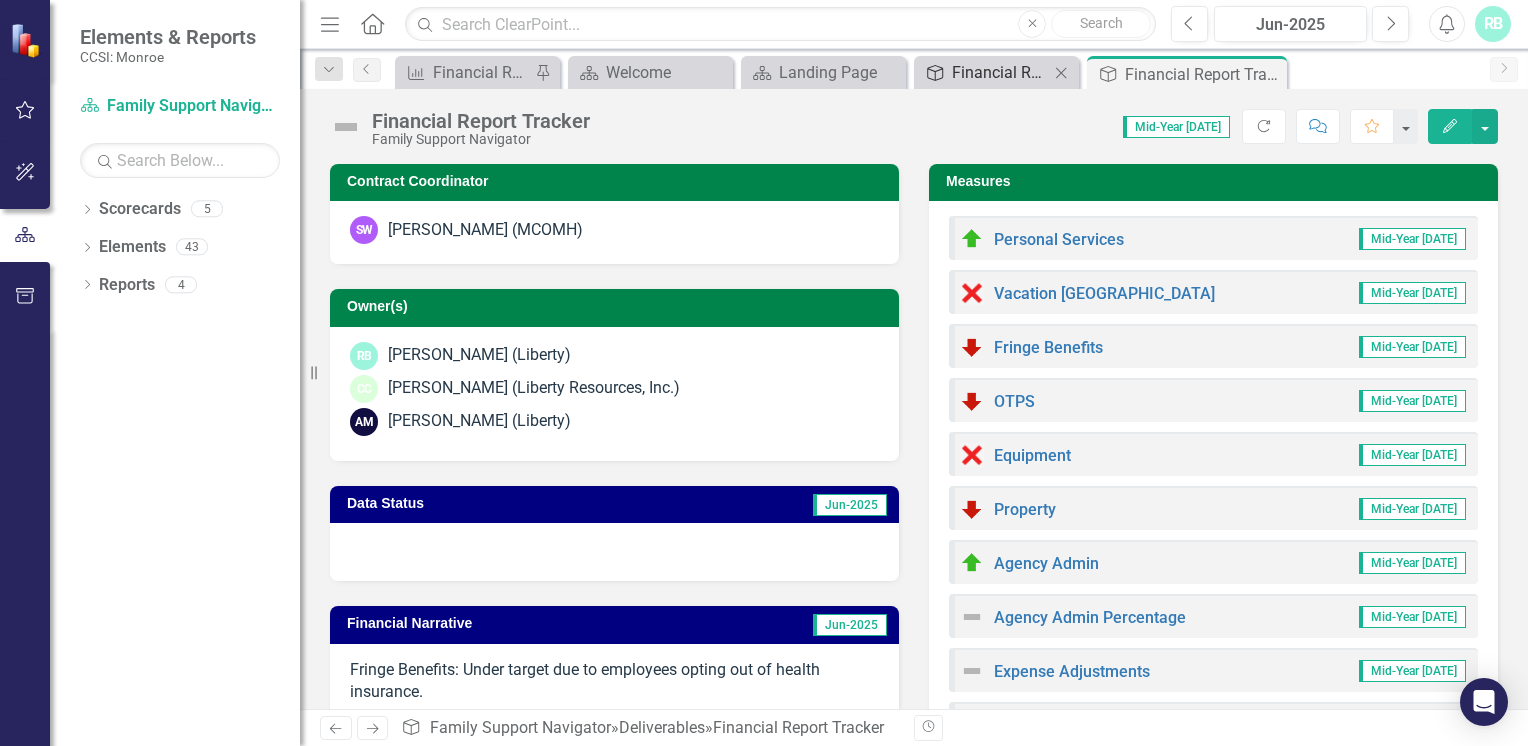 click on "Deliverable" 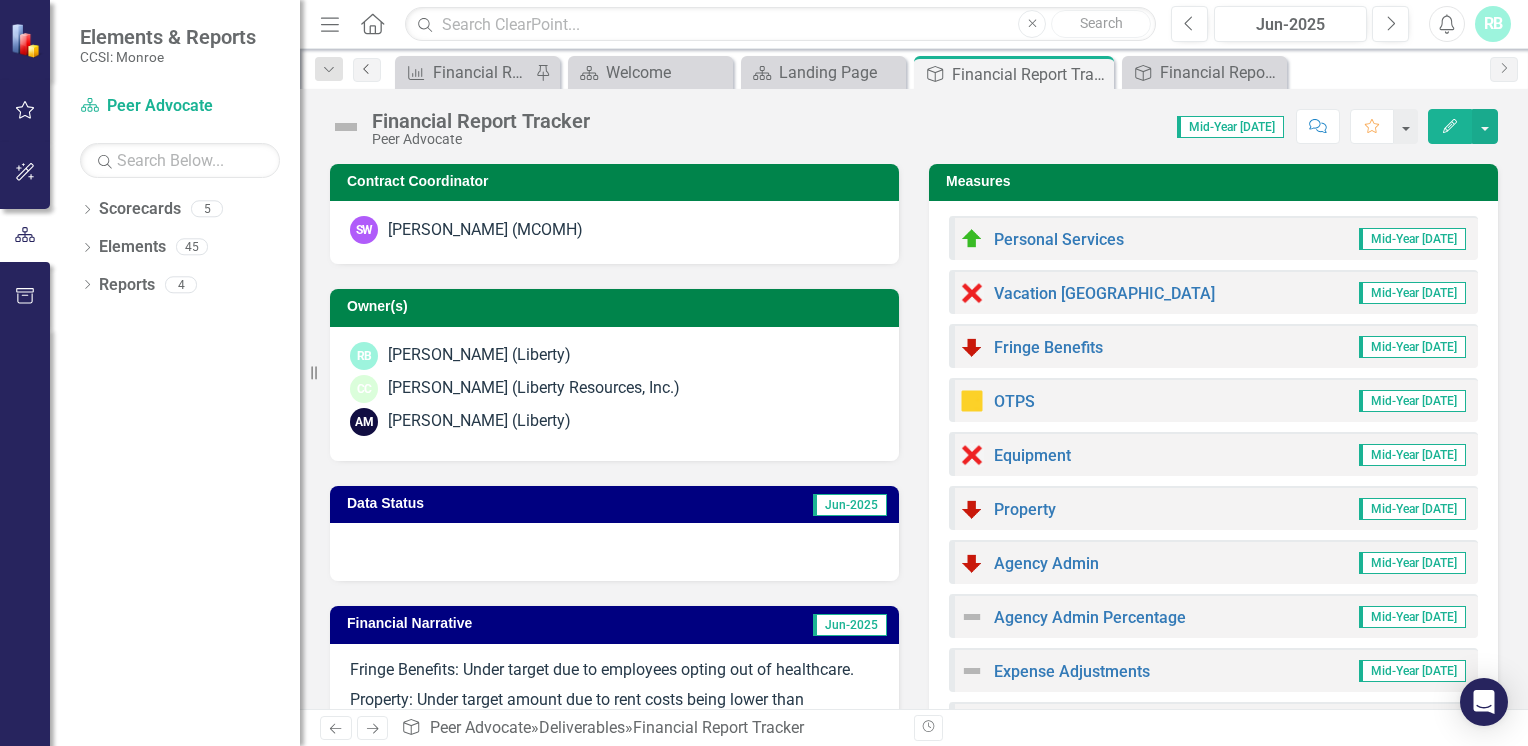 click on "Previous" 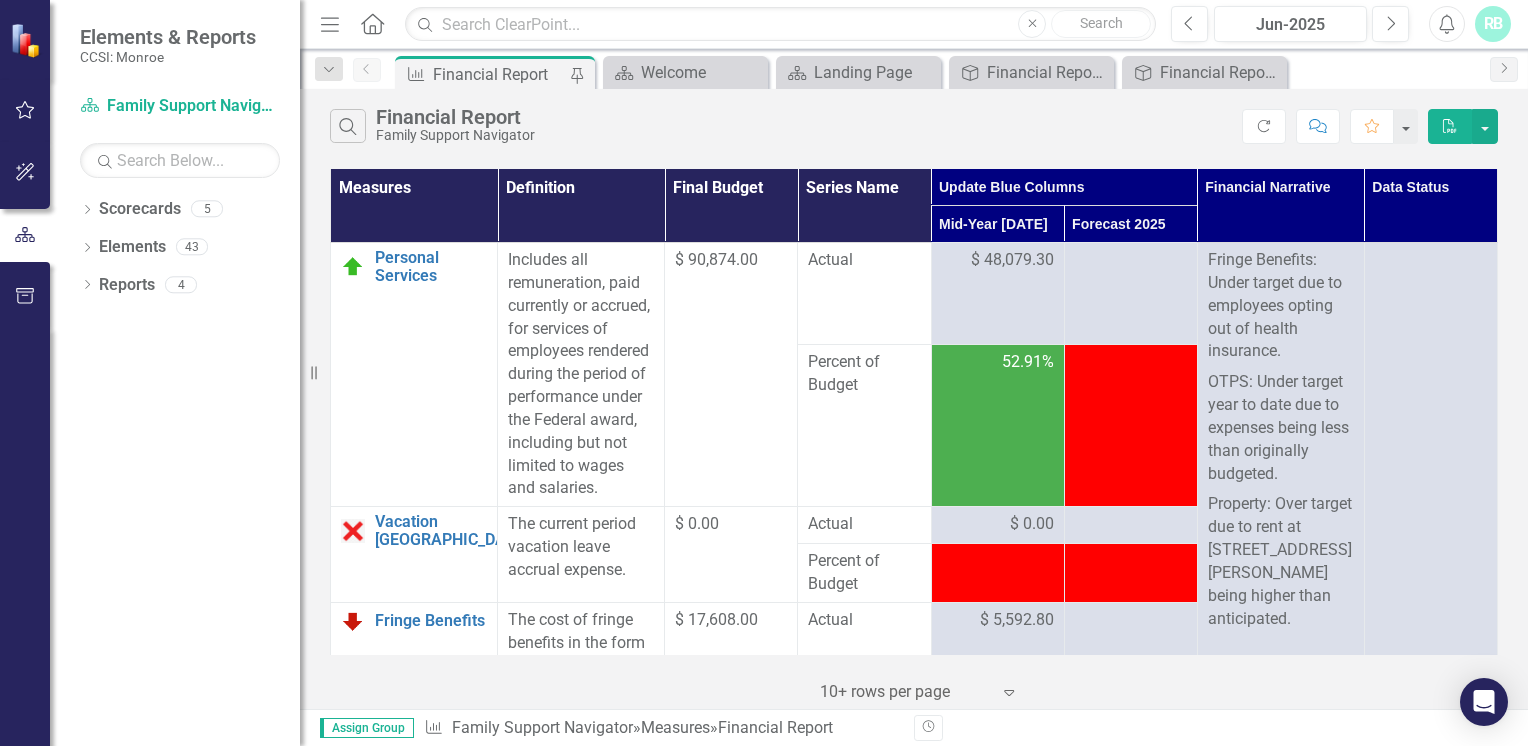 drag, startPoint x: 0, startPoint y: 27, endPoint x: 381, endPoint y: 33, distance: 381.04724 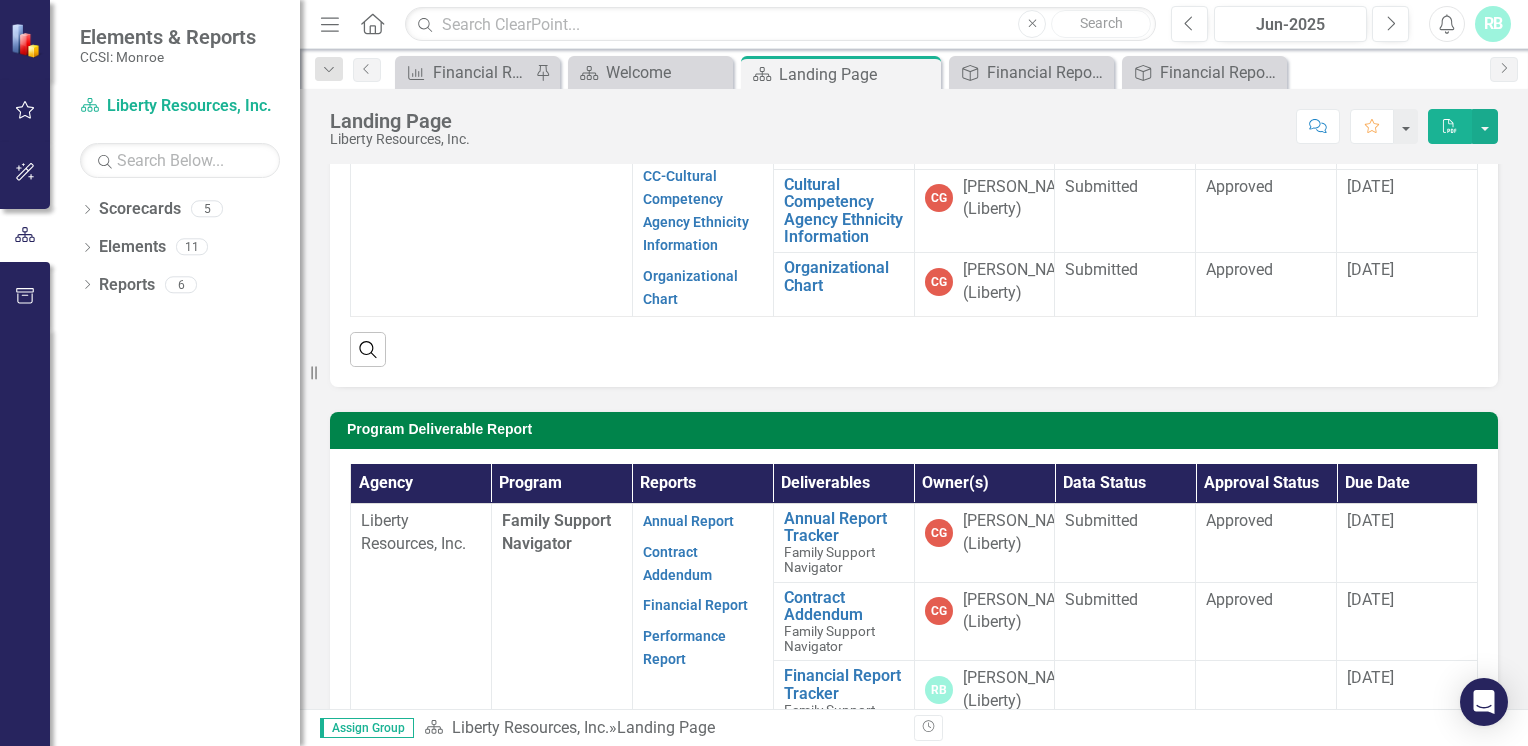 scroll, scrollTop: 272, scrollLeft: 0, axis: vertical 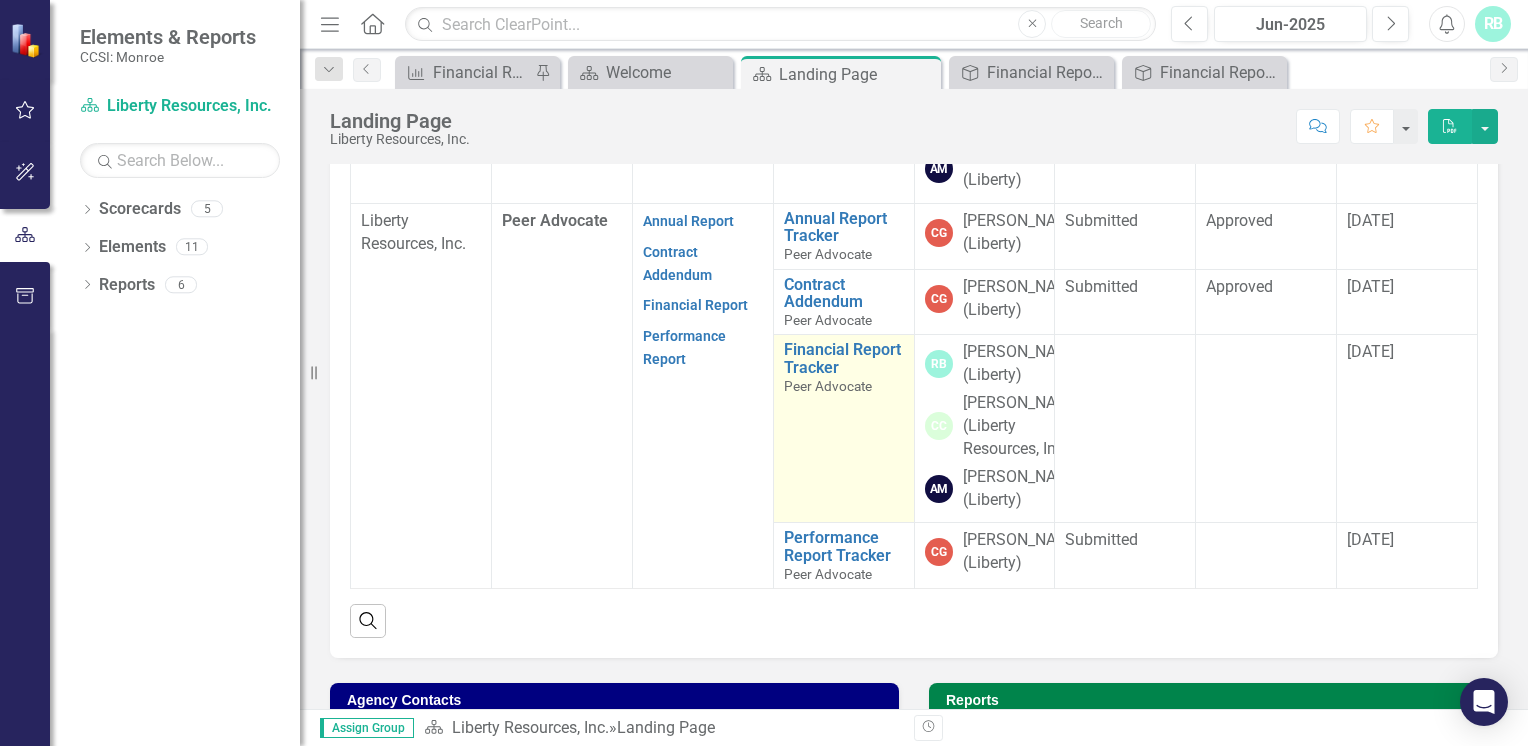 click on "Financial Report Tracker Peer Advocate Link Open Element" at bounding box center [843, 429] 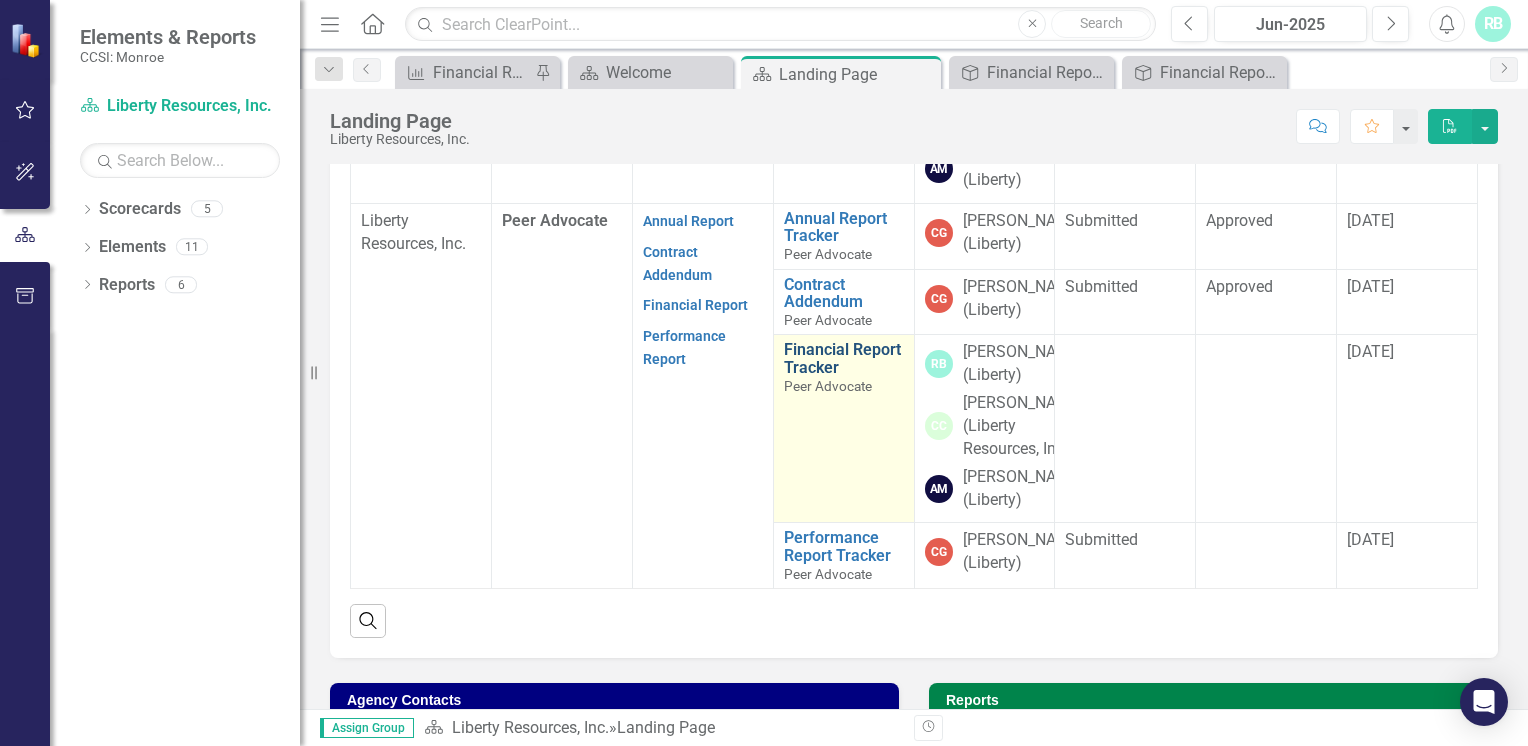 click on "Financial Report Tracker" at bounding box center [844, 358] 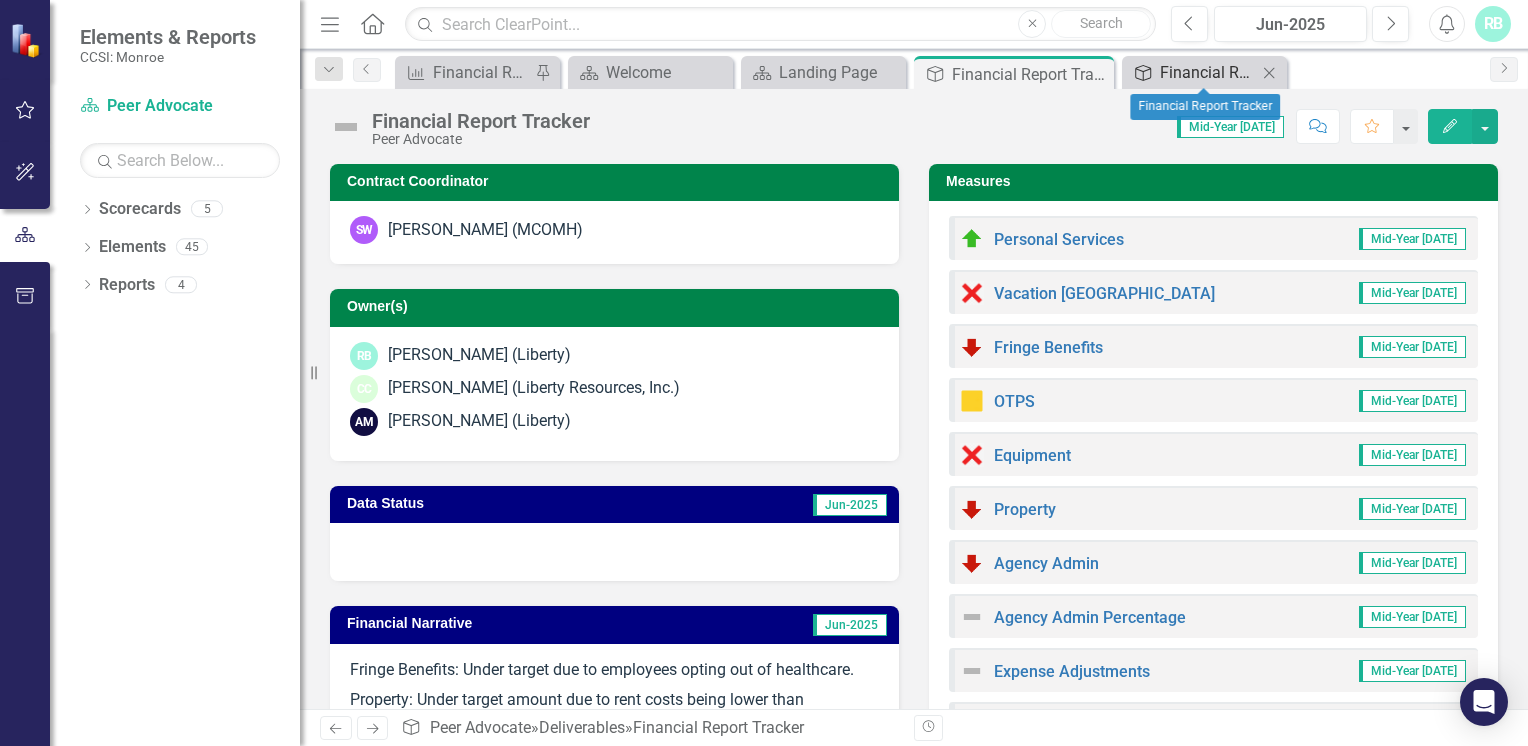 click on "Deliverable" 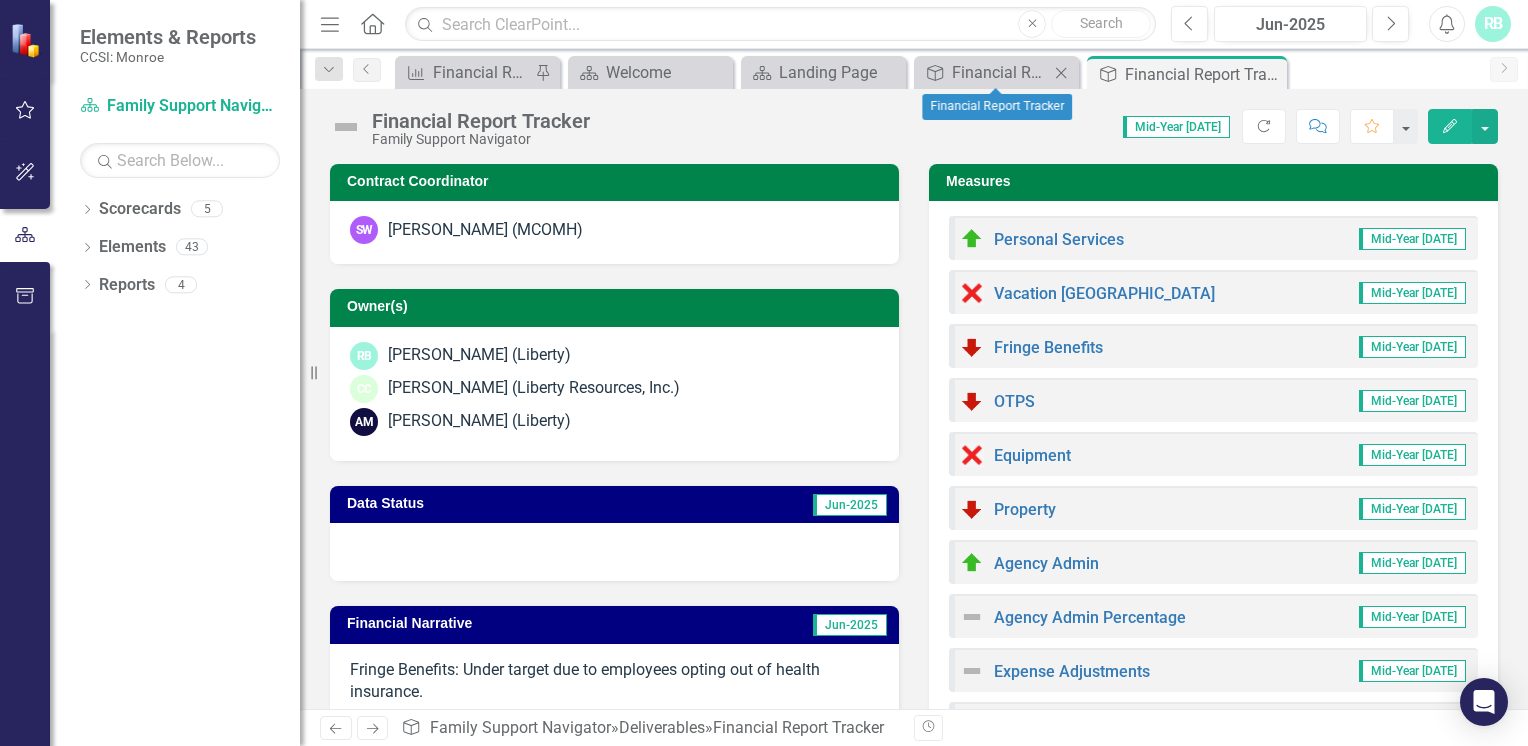 click on "Close" at bounding box center (1061, 72) 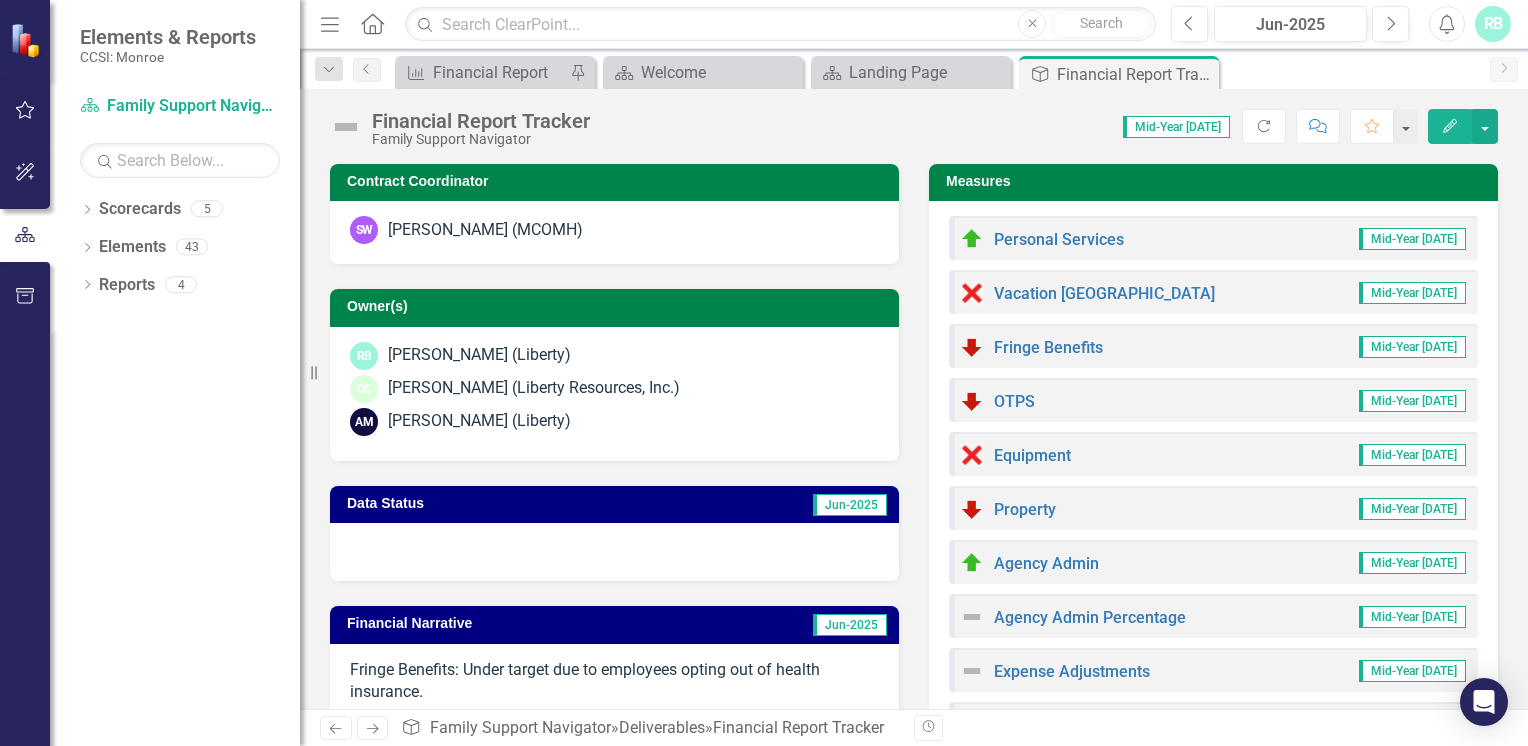 click 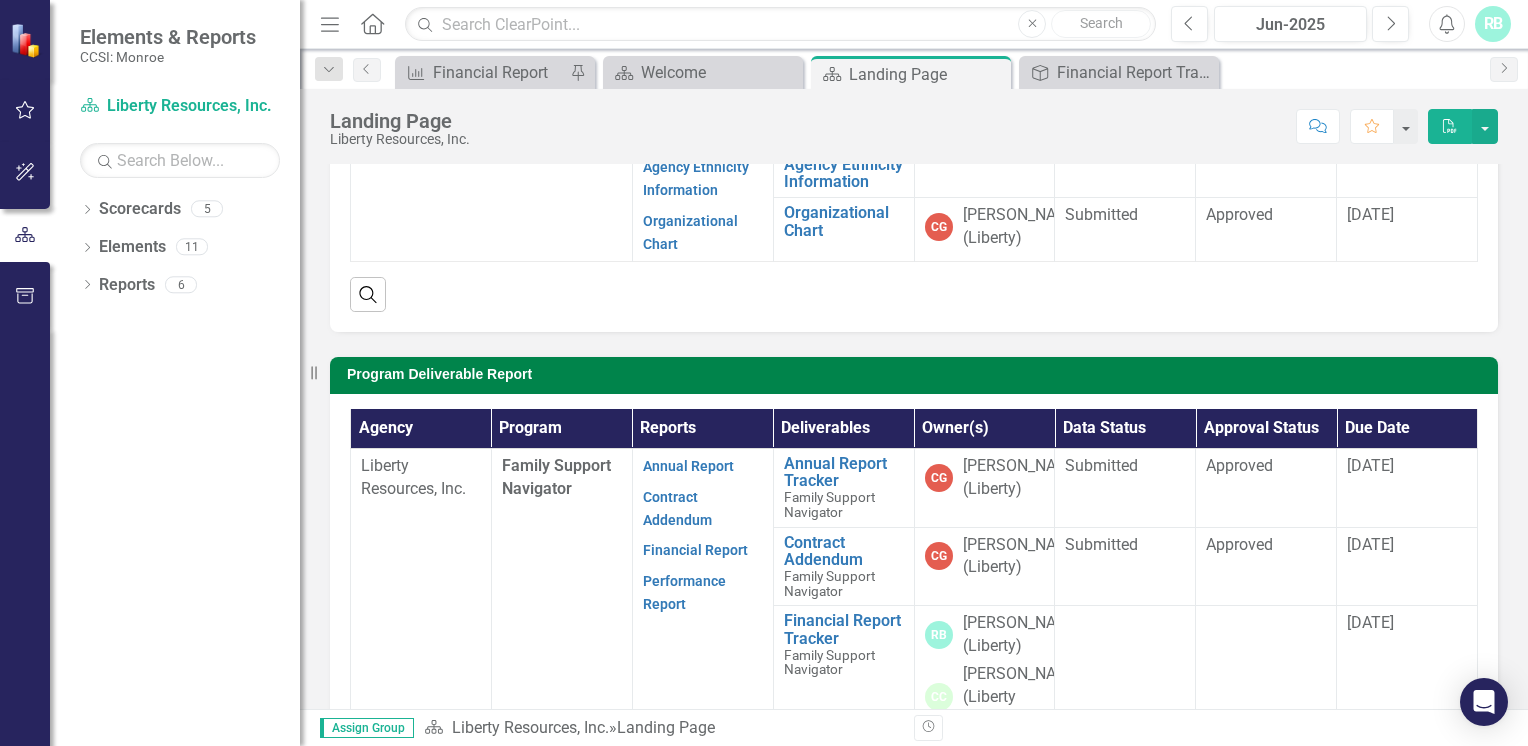 scroll, scrollTop: 327, scrollLeft: 0, axis: vertical 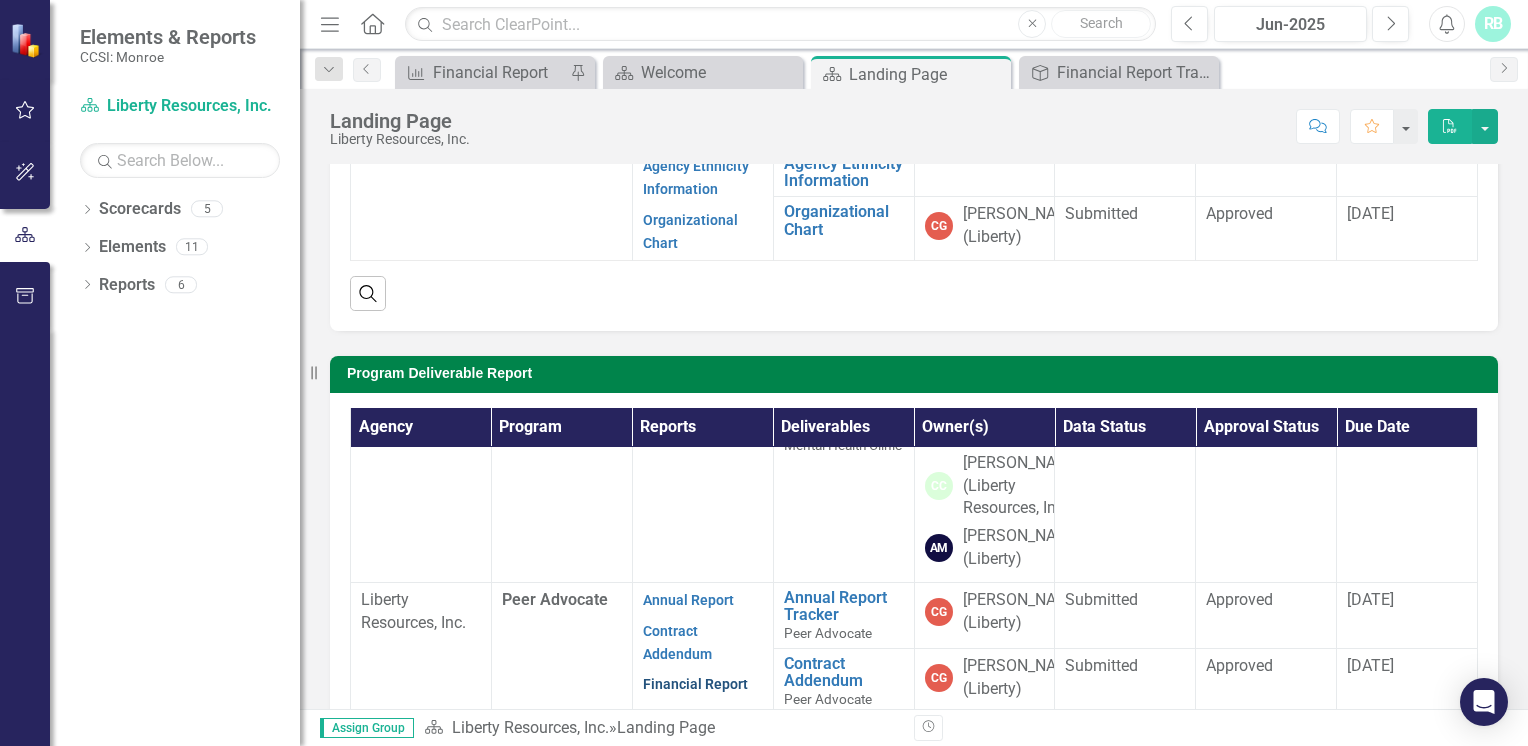 click on "Financial Report" at bounding box center (695, 684) 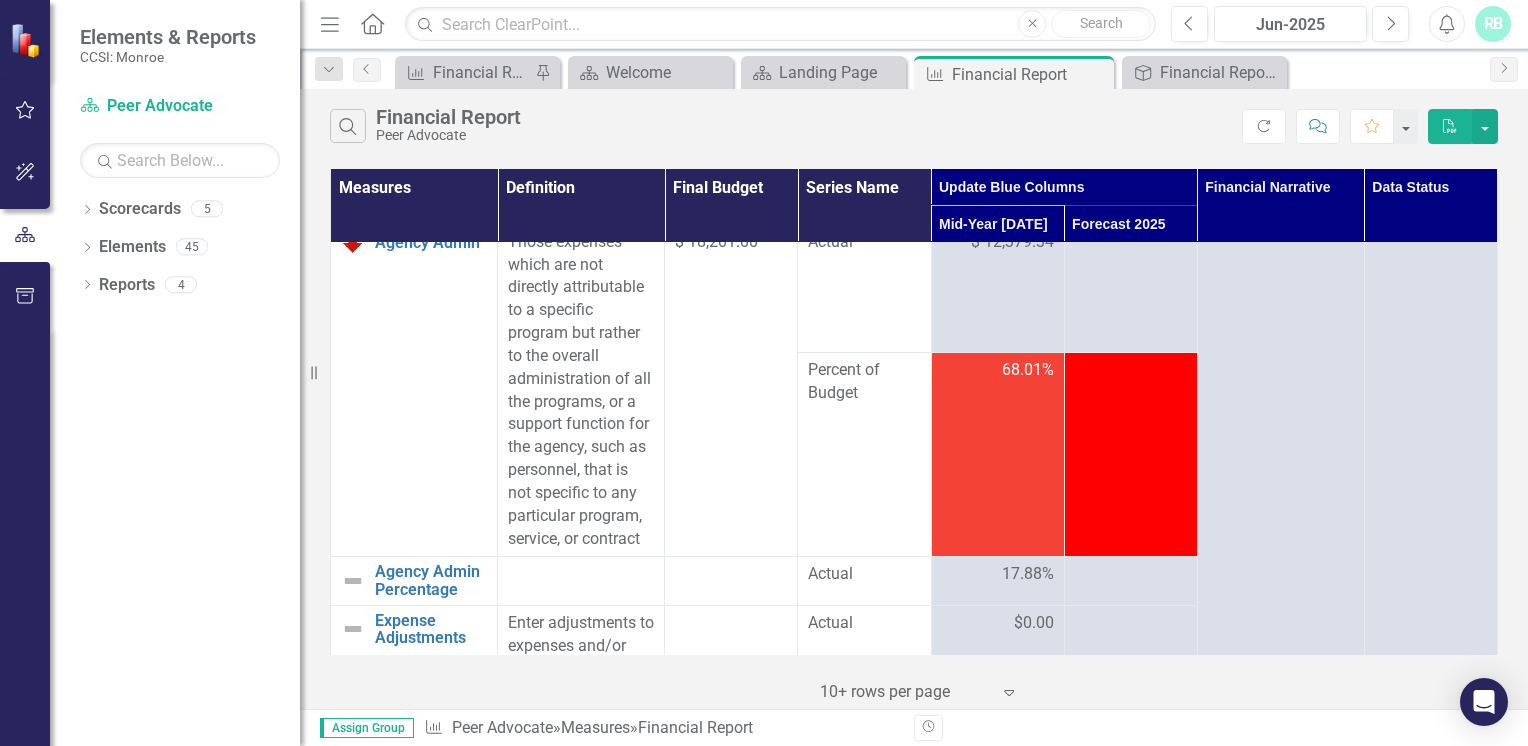 scroll, scrollTop: 1250, scrollLeft: 0, axis: vertical 